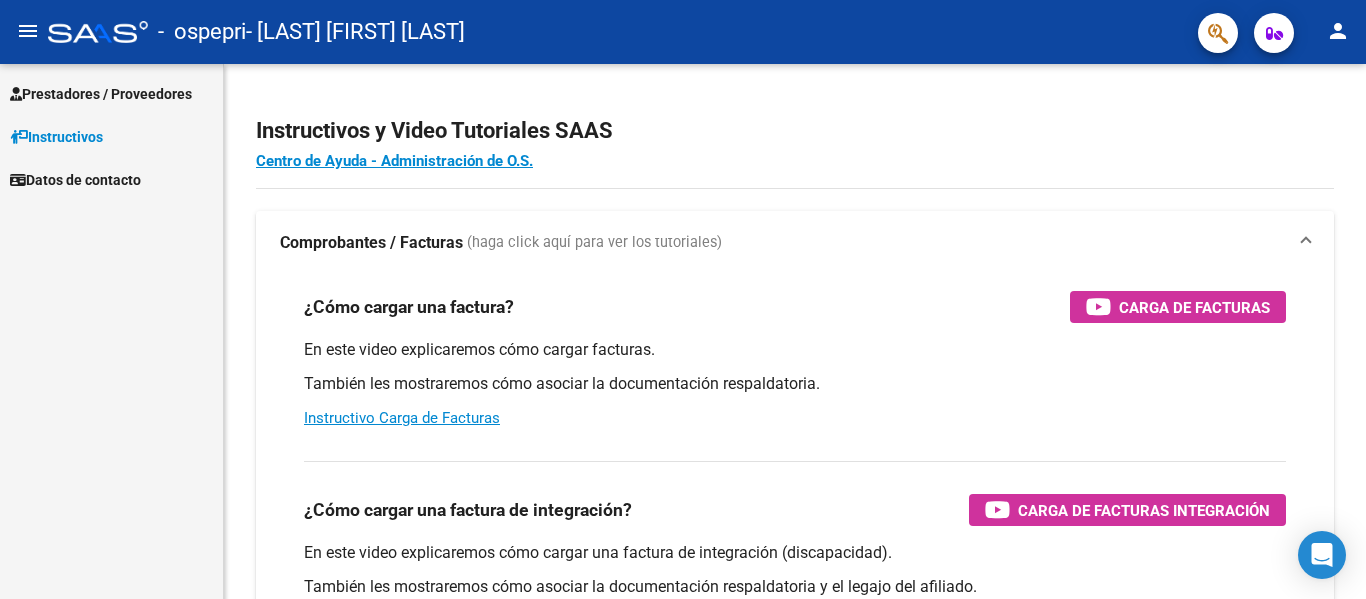 scroll, scrollTop: 0, scrollLeft: 0, axis: both 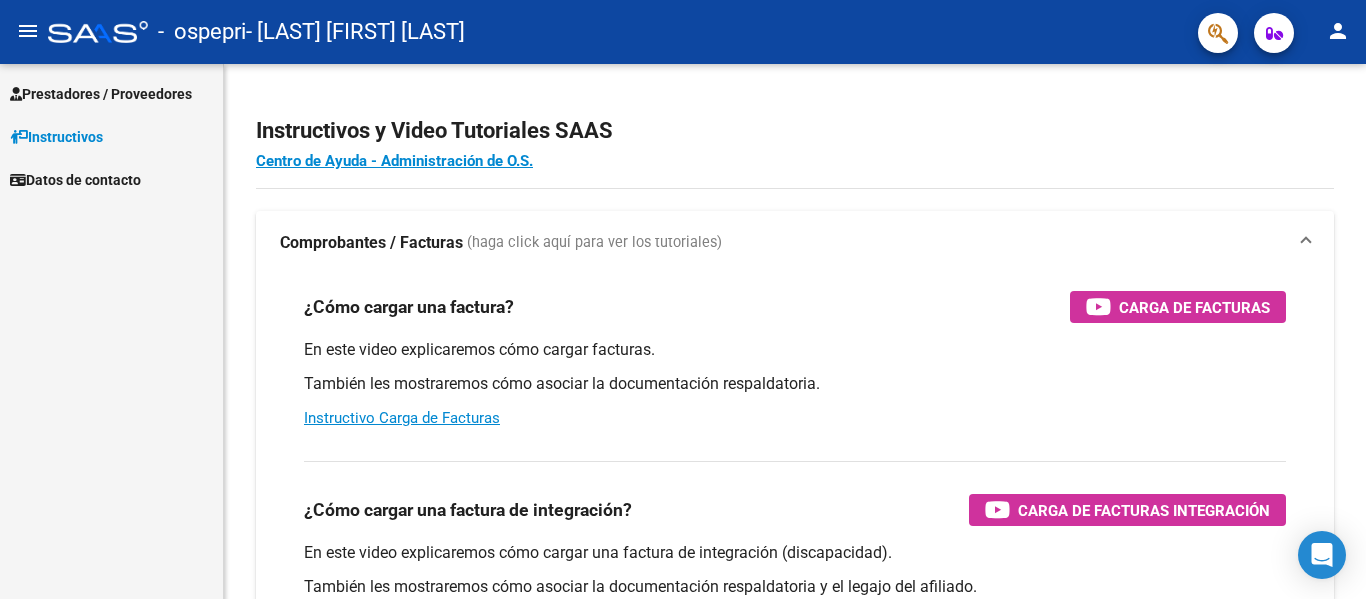 click on "Prestadores / Proveedores" at bounding box center (101, 94) 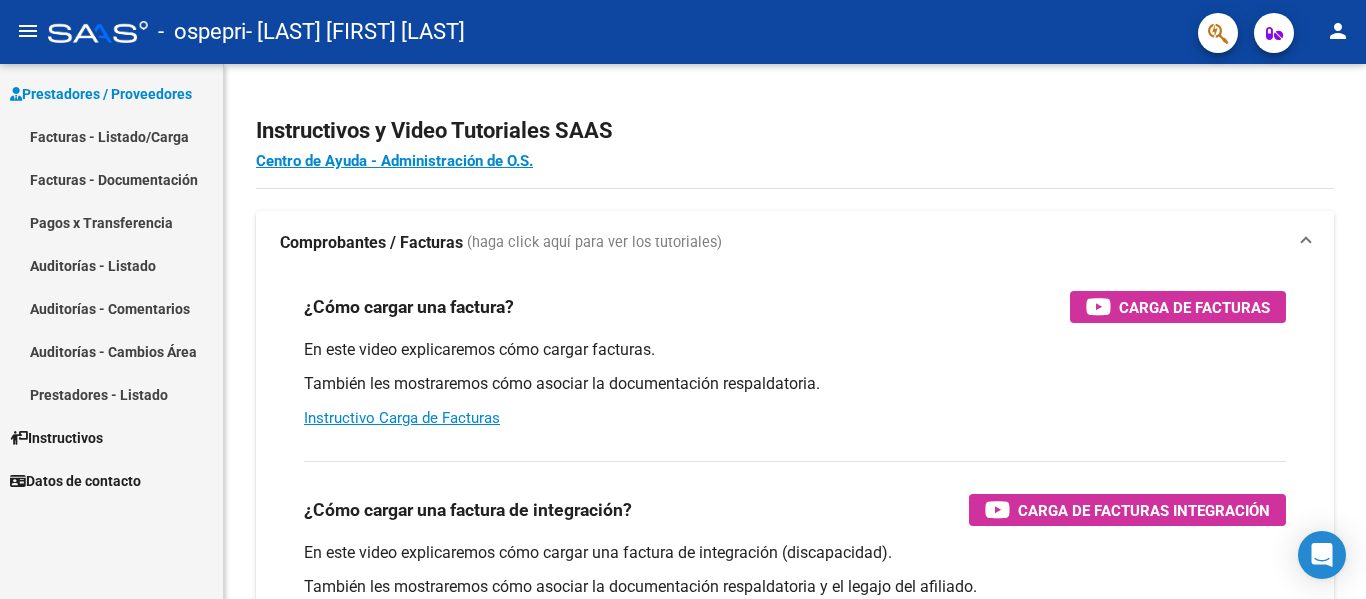 click on "Facturas - Listado/Carga" at bounding box center (111, 136) 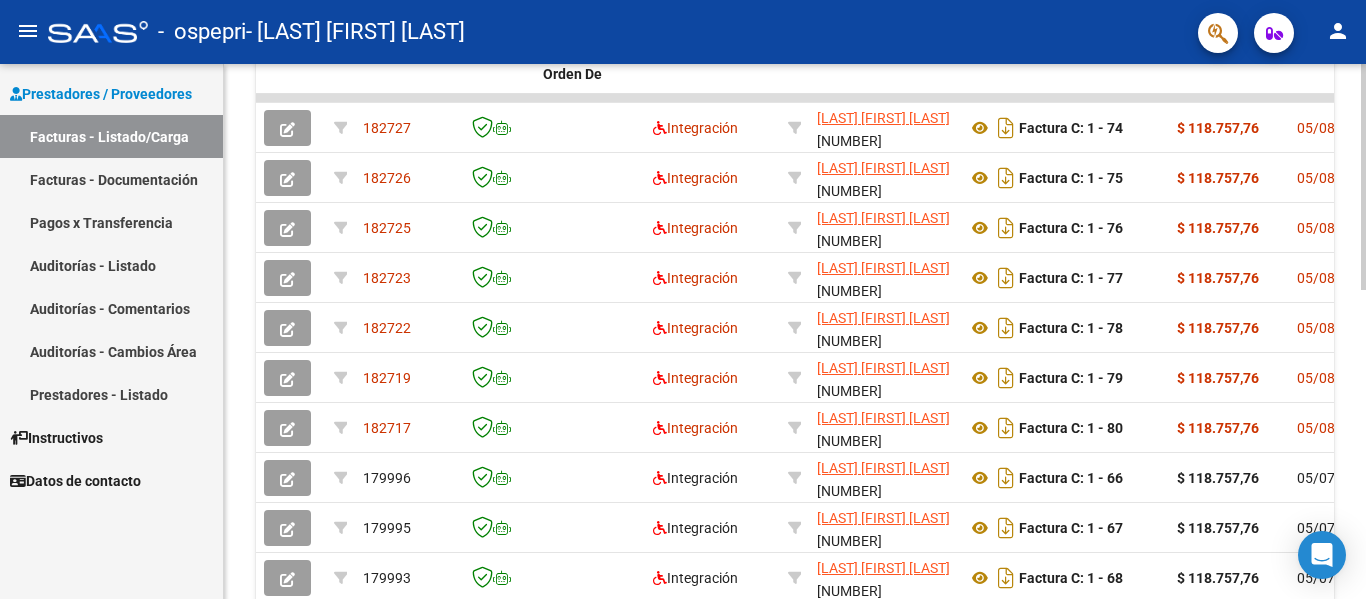 scroll, scrollTop: 600, scrollLeft: 0, axis: vertical 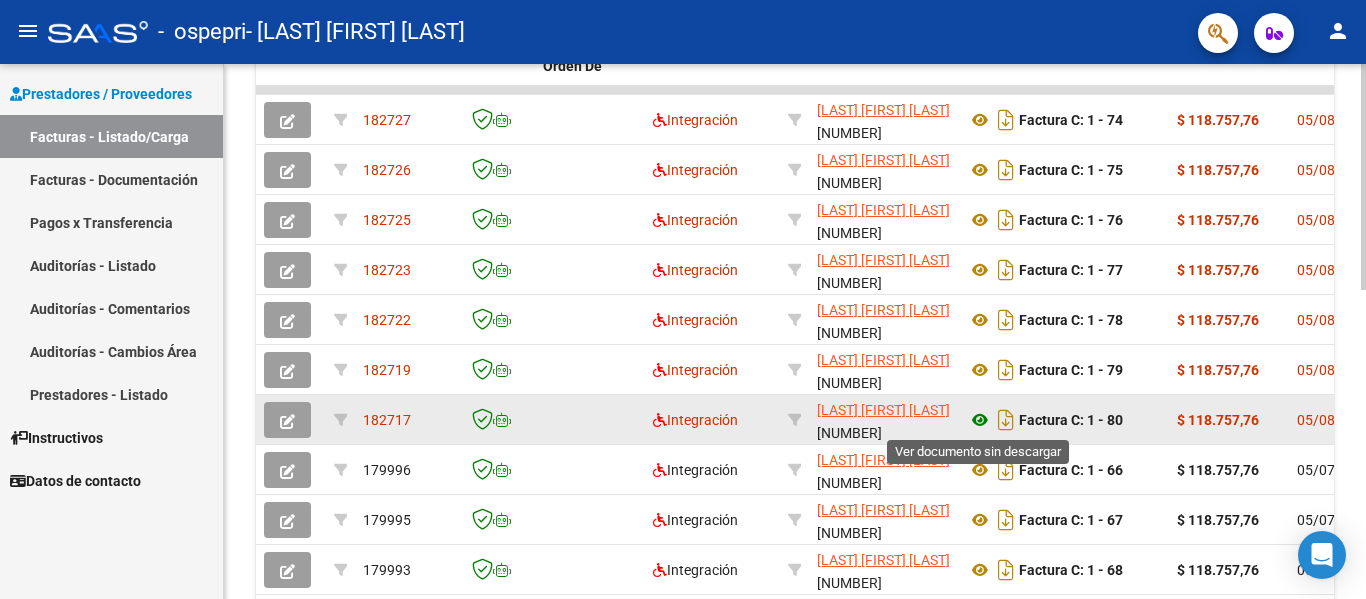 click 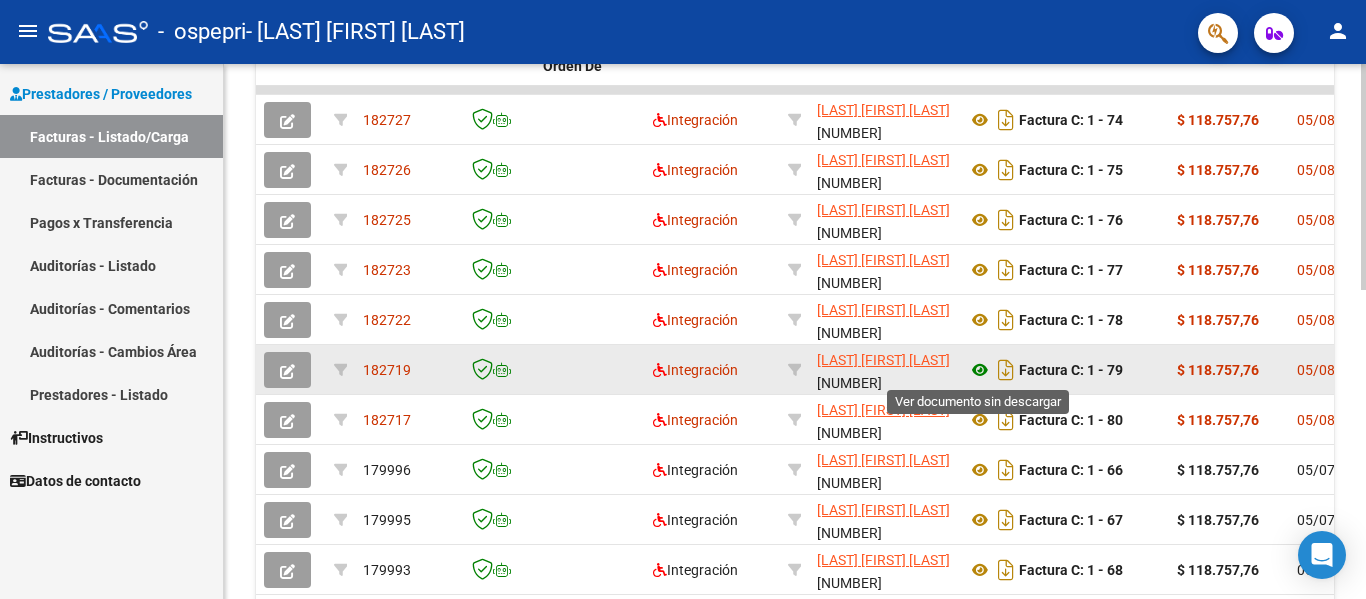 click 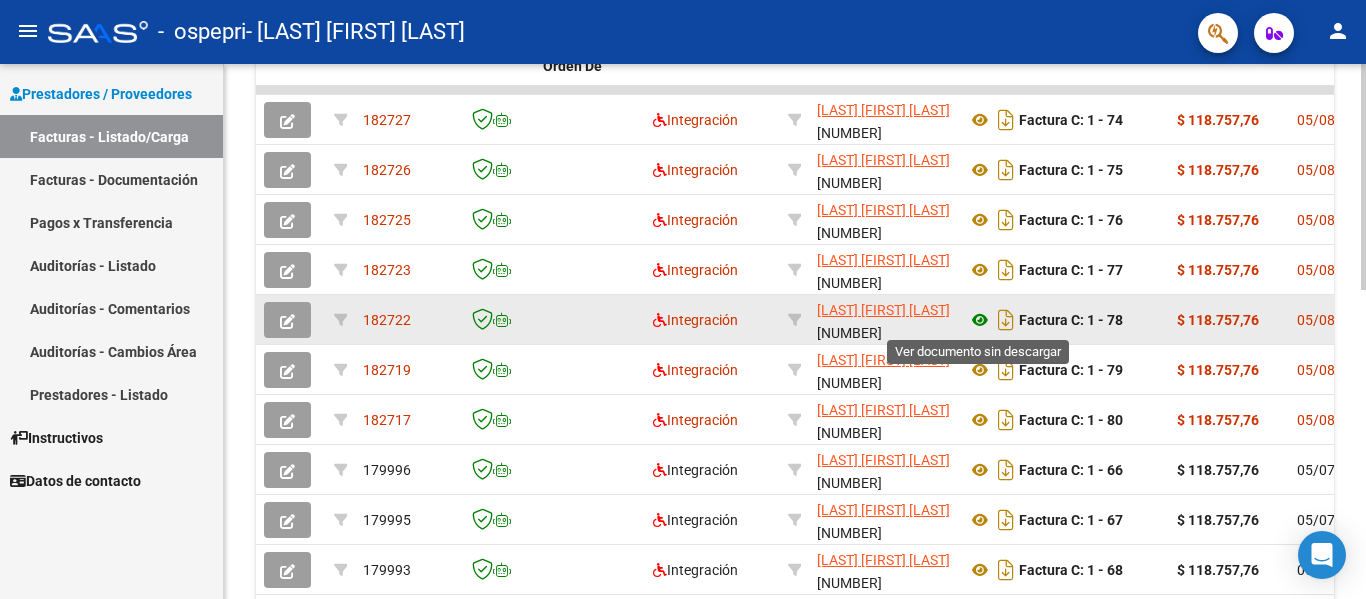 click 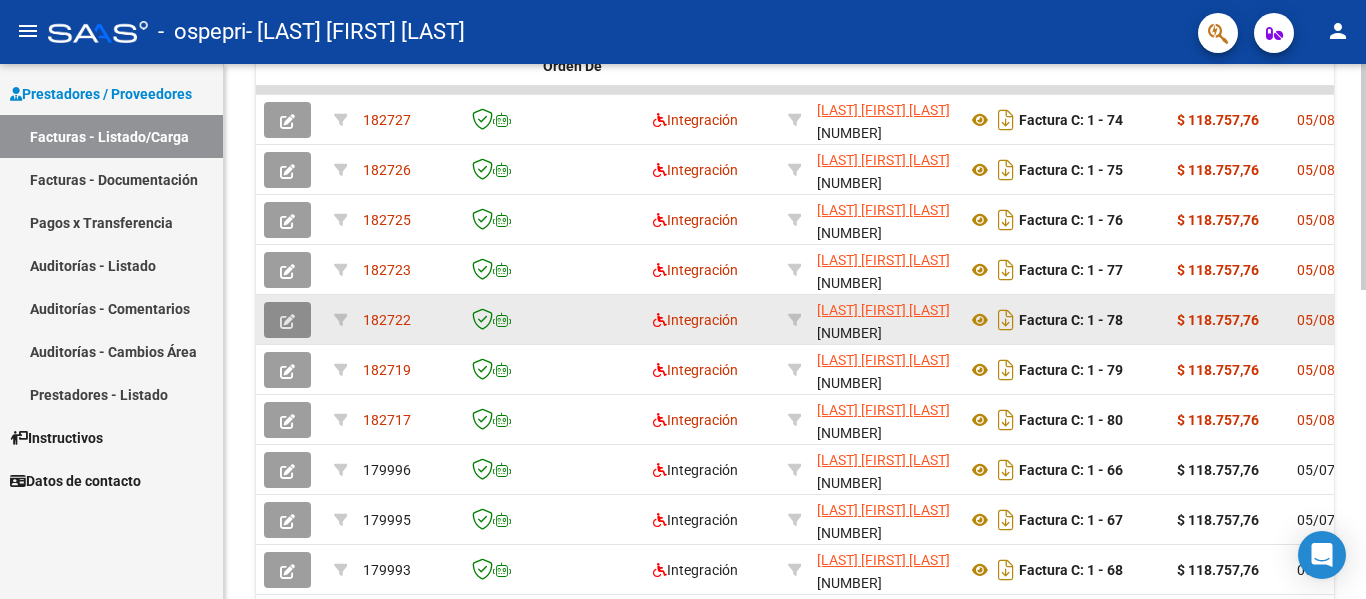 click 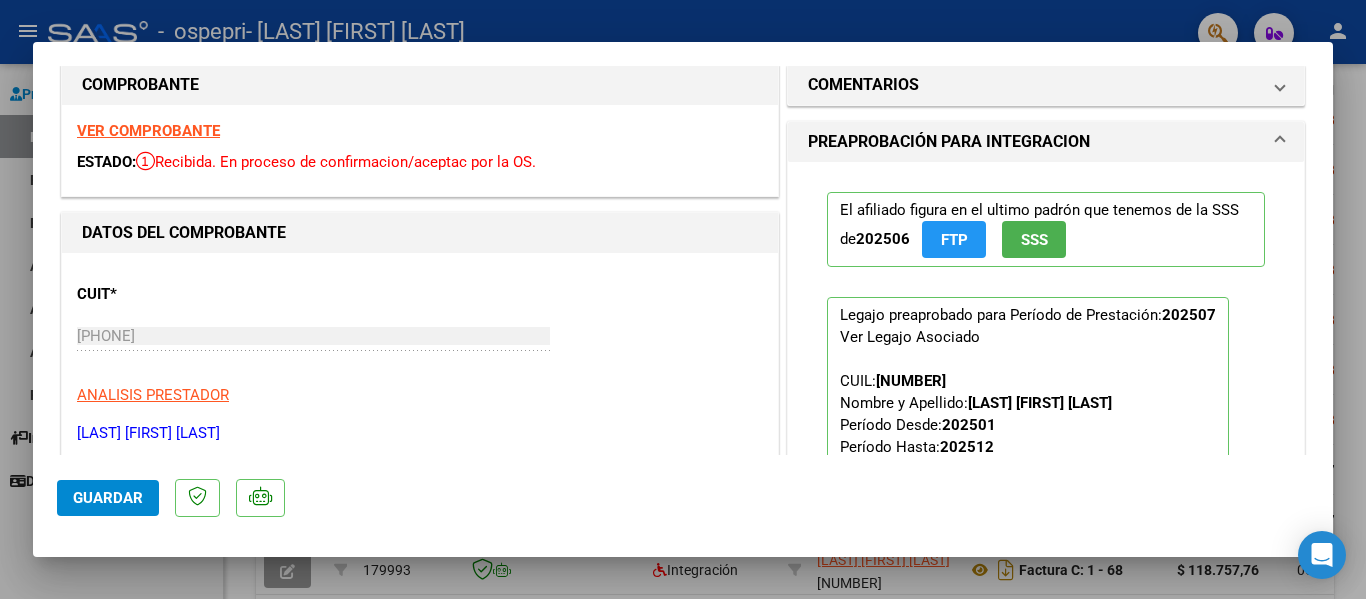 scroll, scrollTop: 0, scrollLeft: 0, axis: both 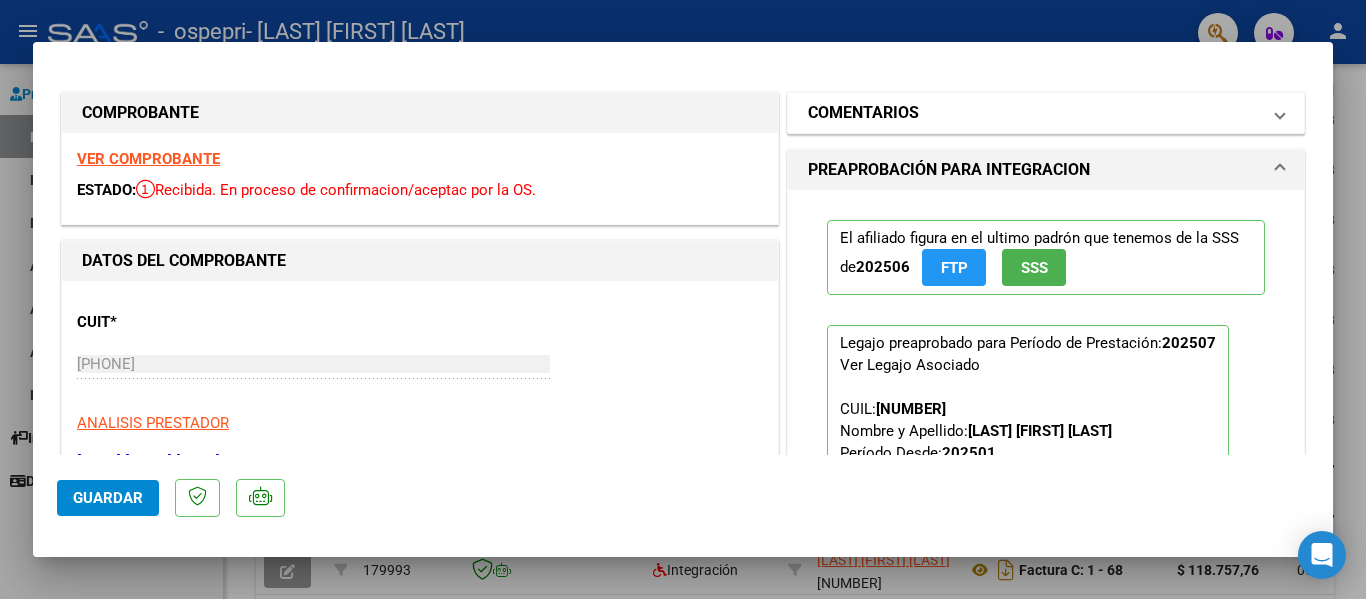click on "COMENTARIOS" at bounding box center [1042, 113] 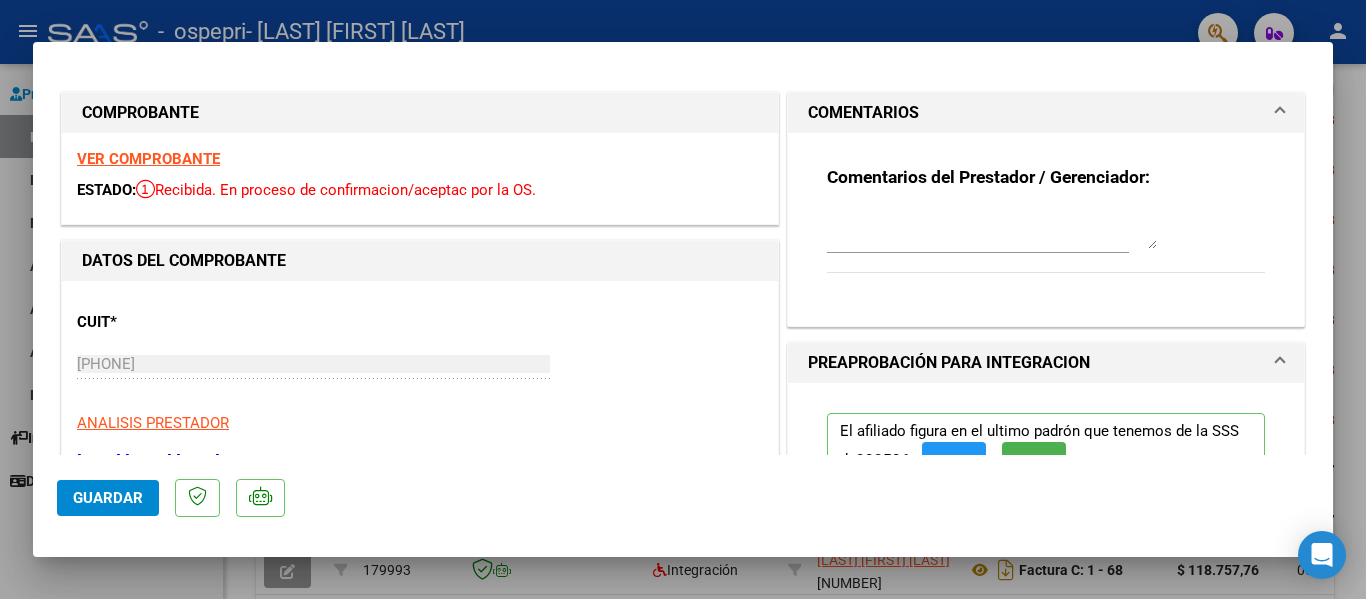 click on "COMENTARIOS" at bounding box center (1042, 113) 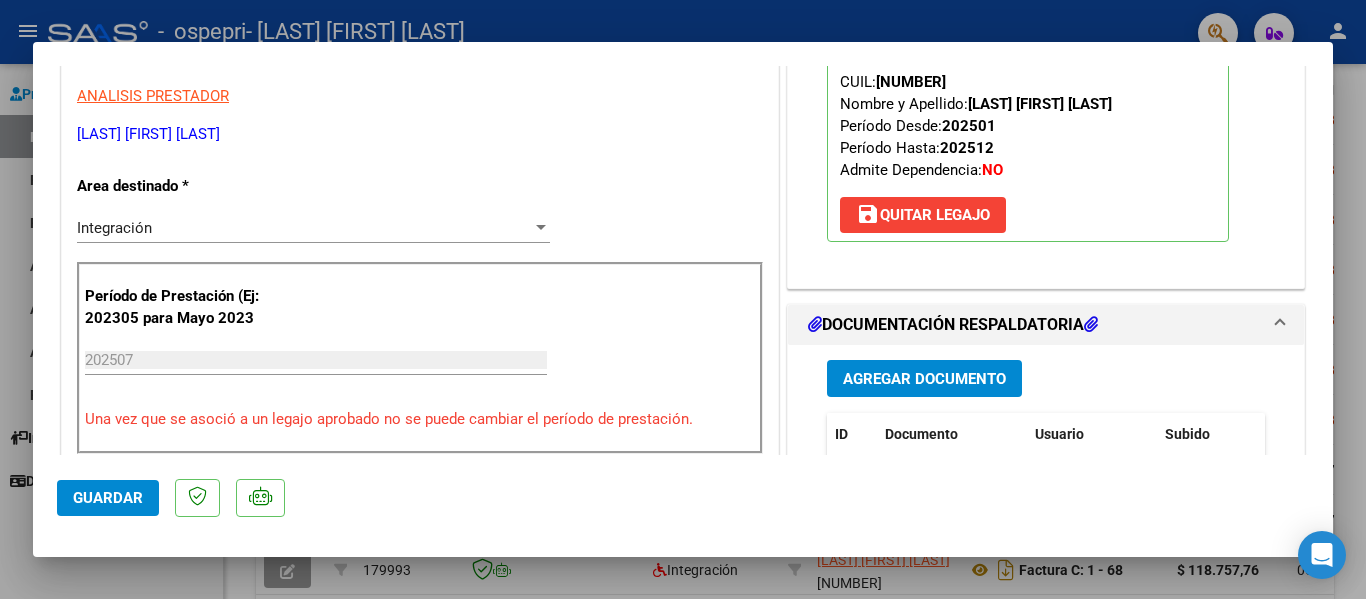 scroll, scrollTop: 0, scrollLeft: 0, axis: both 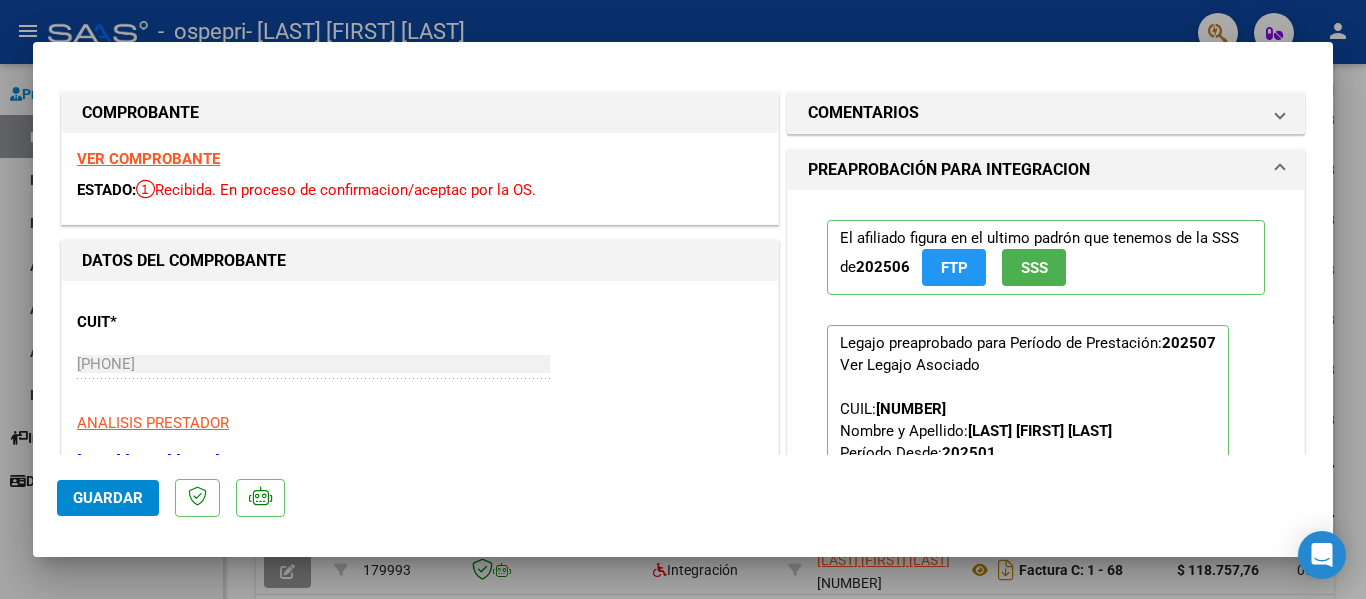 type 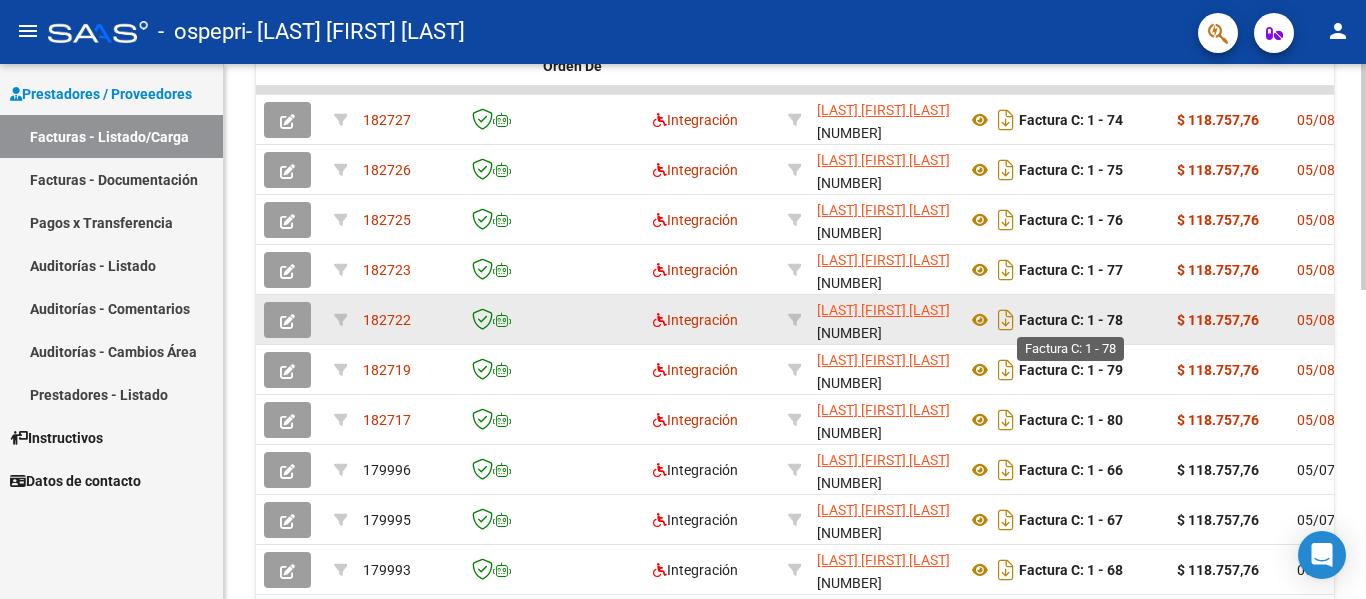 click on "Factura C: 1 - 78" 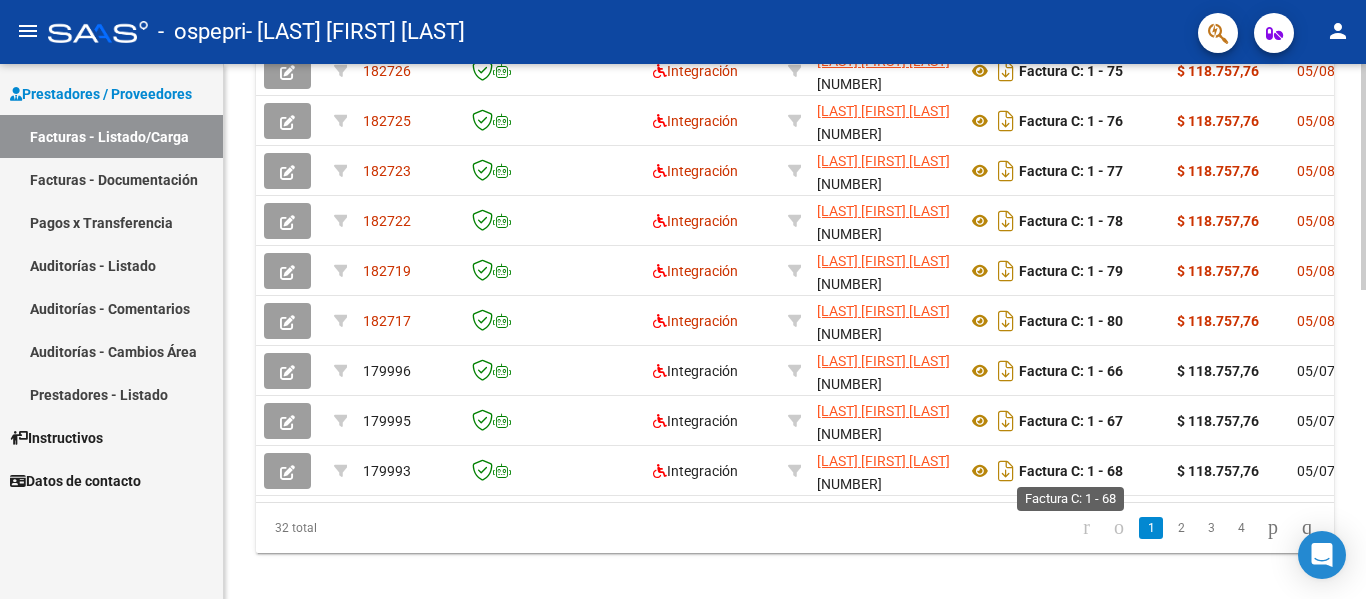 scroll, scrollTop: 700, scrollLeft: 0, axis: vertical 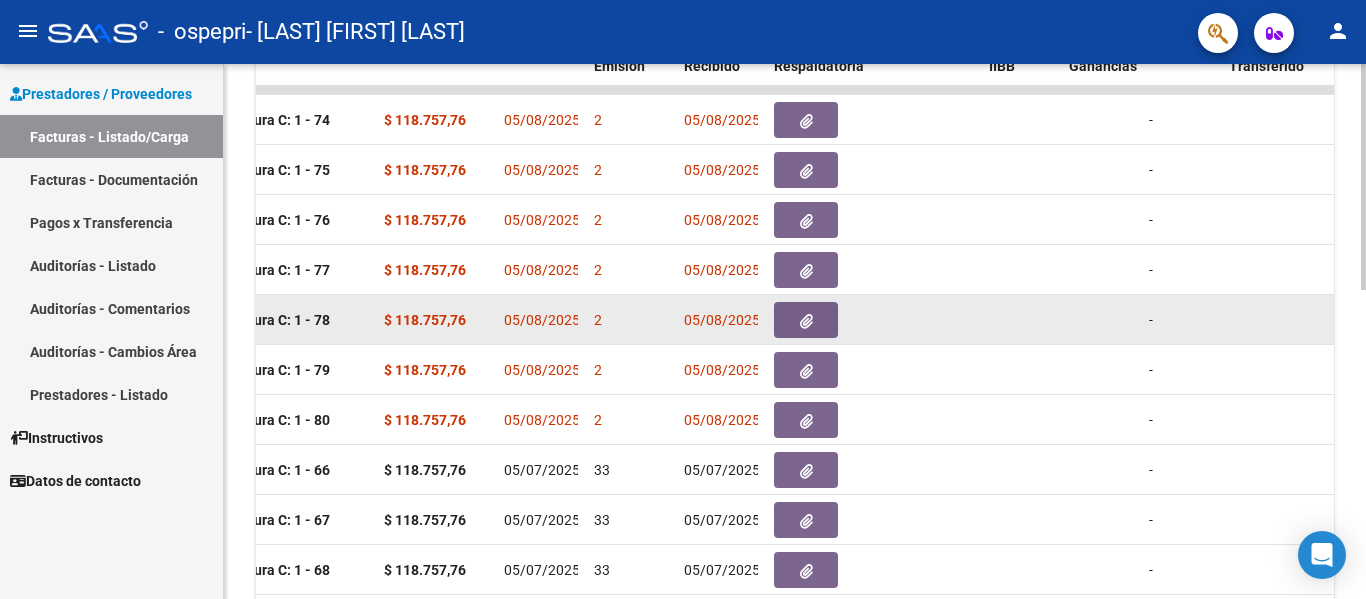 click 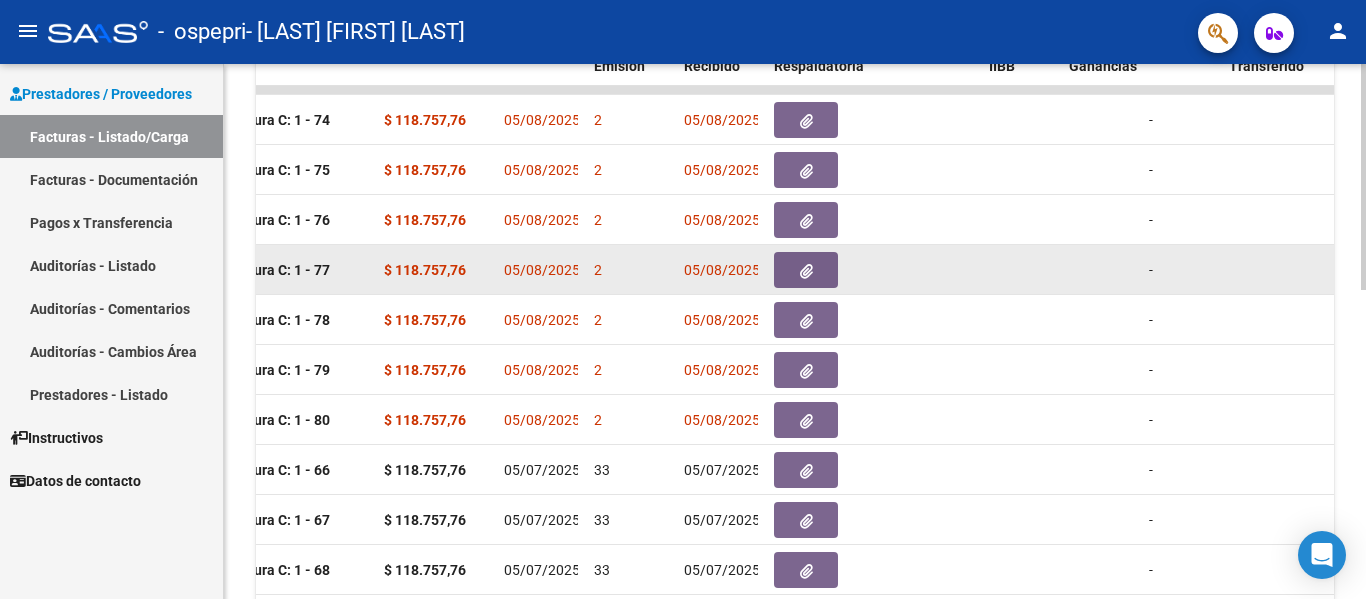 click 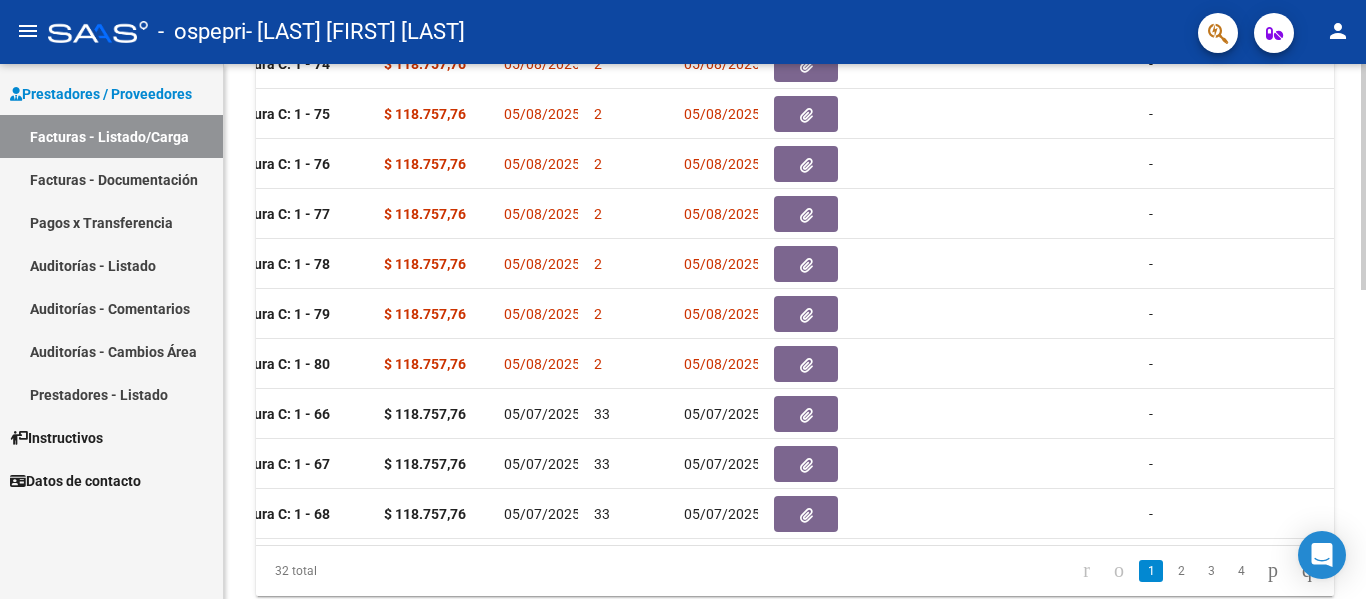 scroll, scrollTop: 700, scrollLeft: 0, axis: vertical 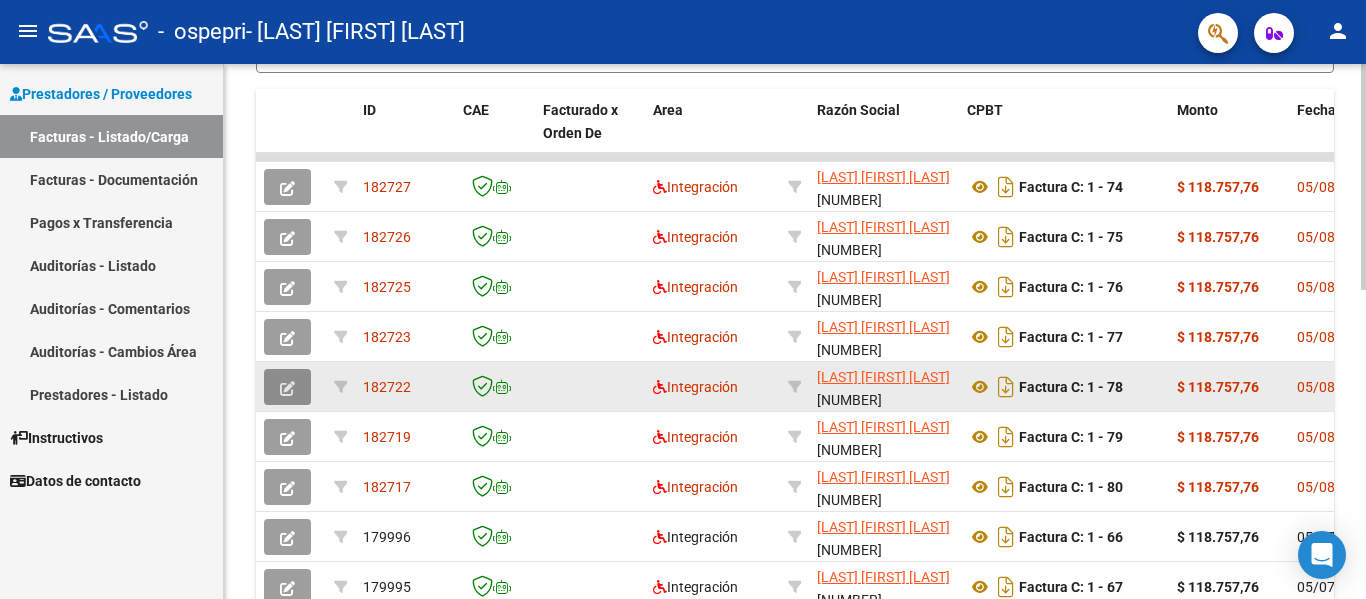 click 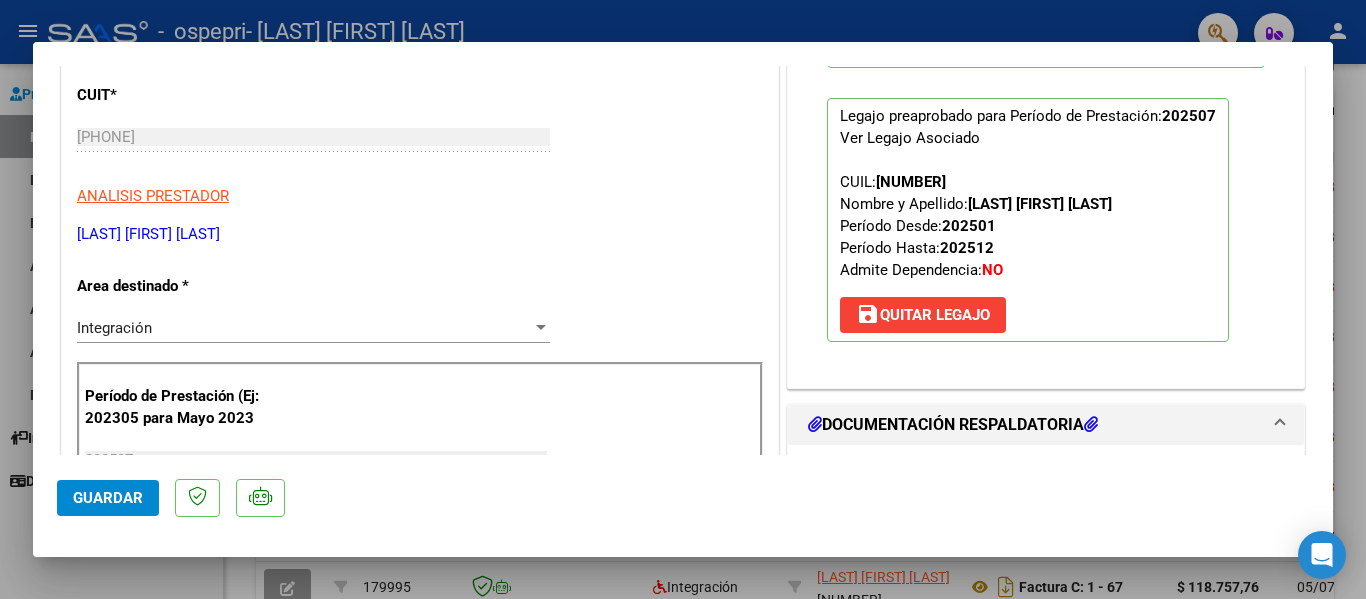 scroll, scrollTop: 0, scrollLeft: 0, axis: both 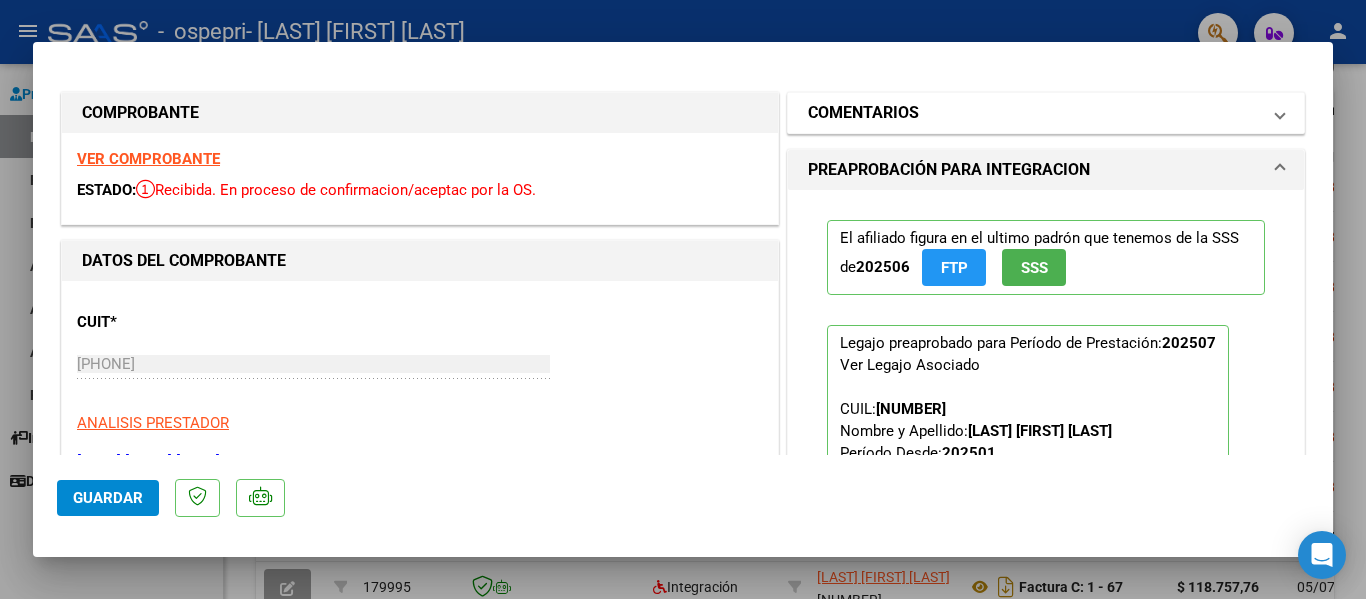 click on "COMENTARIOS" at bounding box center (1042, 113) 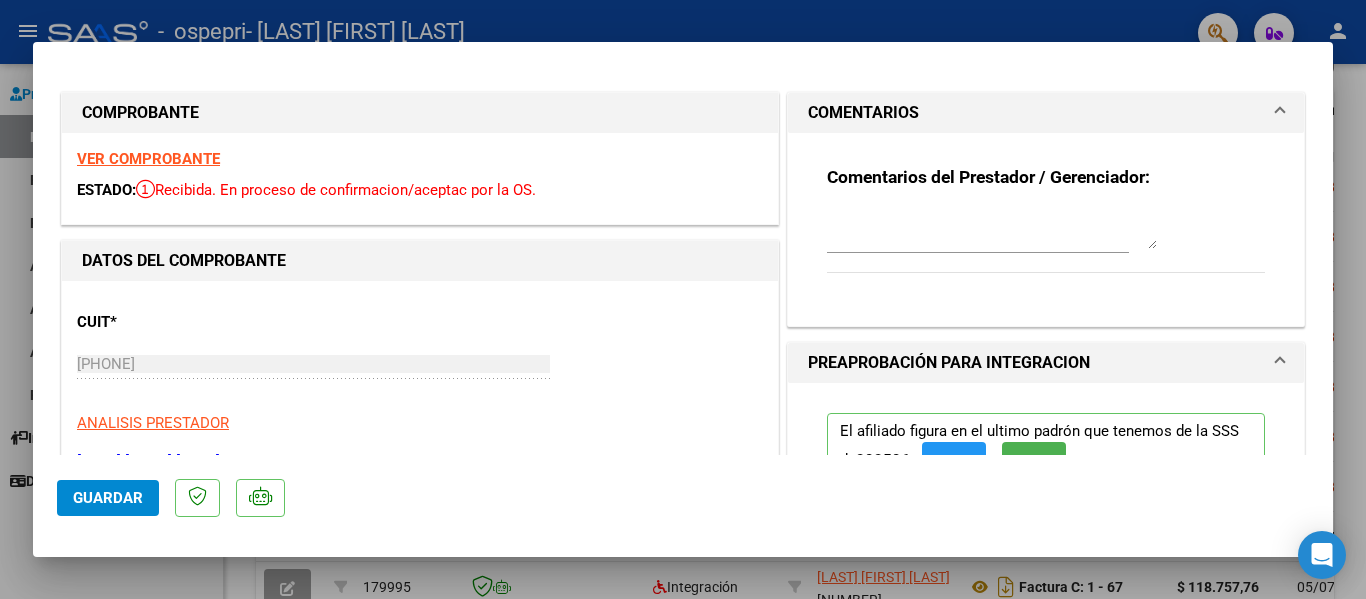 click at bounding box center [992, 229] 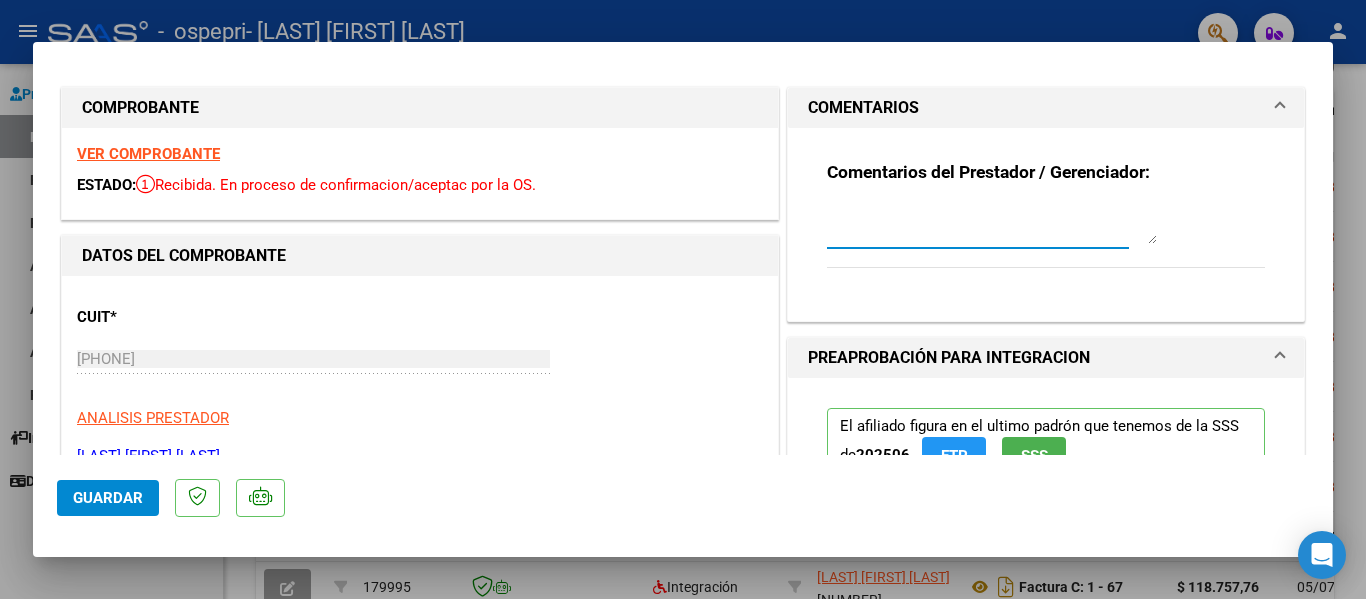 scroll, scrollTop: 0, scrollLeft: 0, axis: both 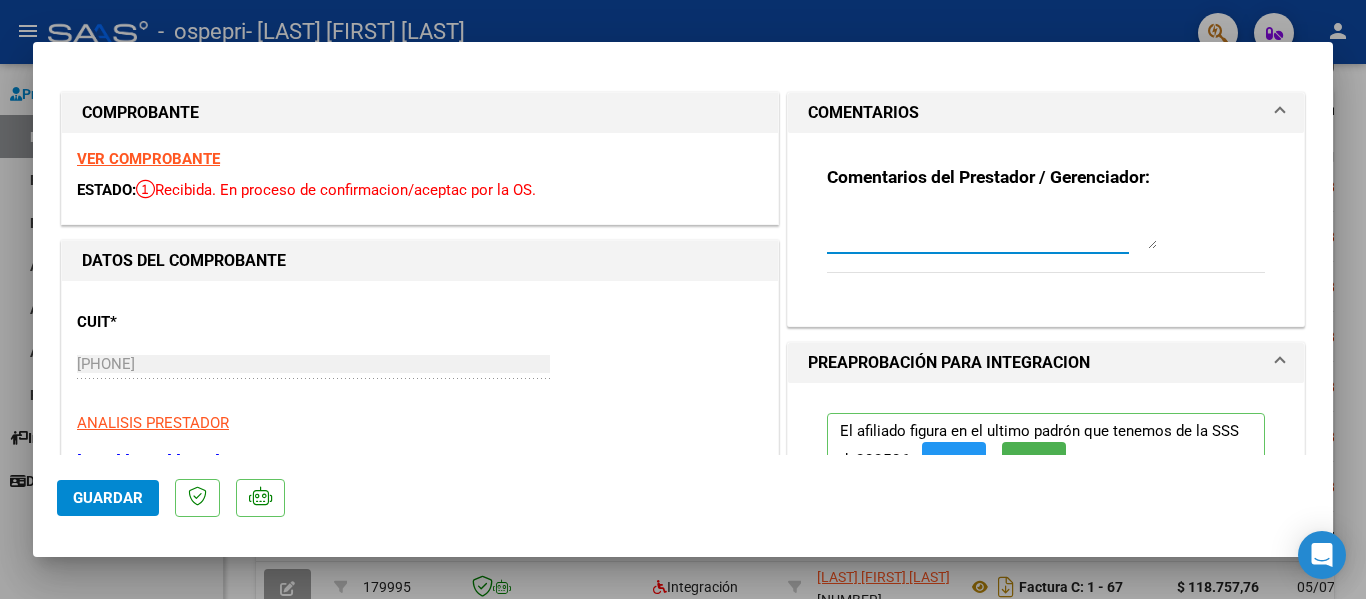 type 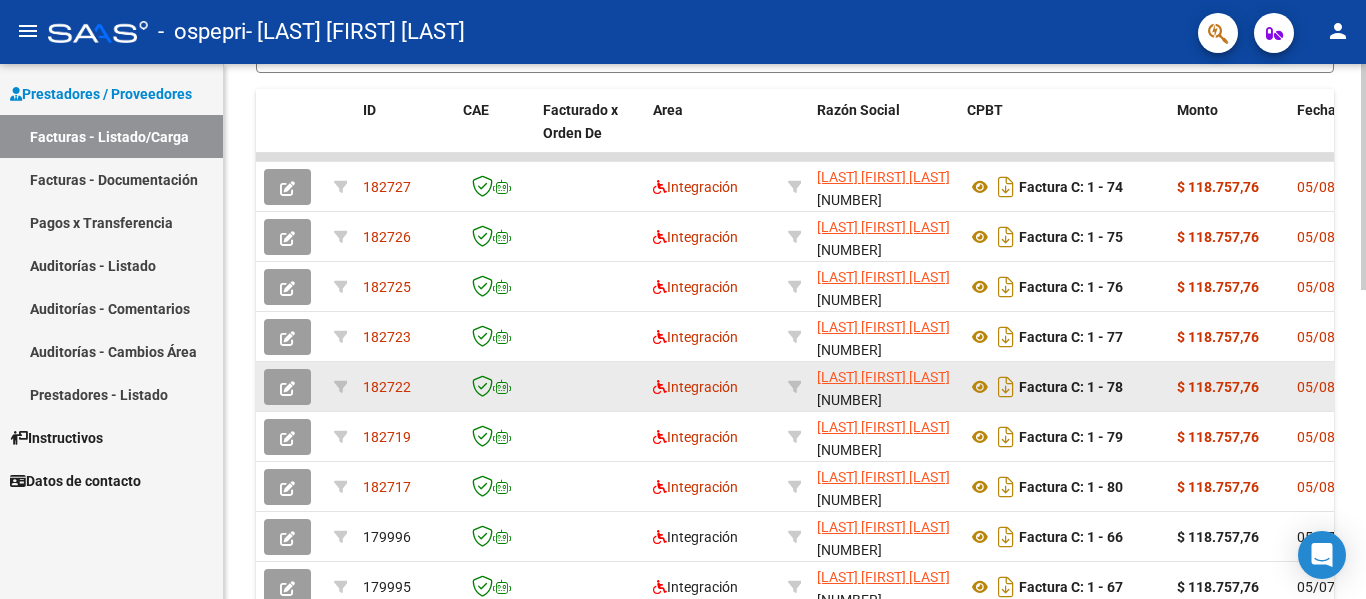 click on "Factura C: 1 - 78" 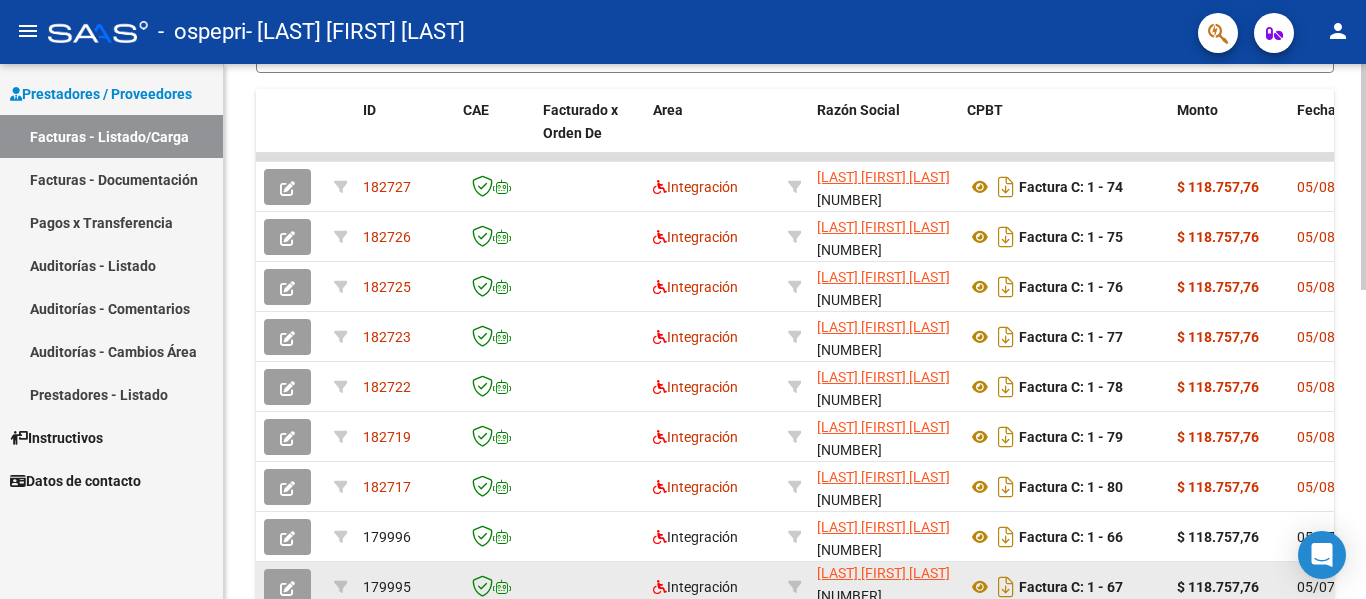 scroll, scrollTop: 26, scrollLeft: 0, axis: vertical 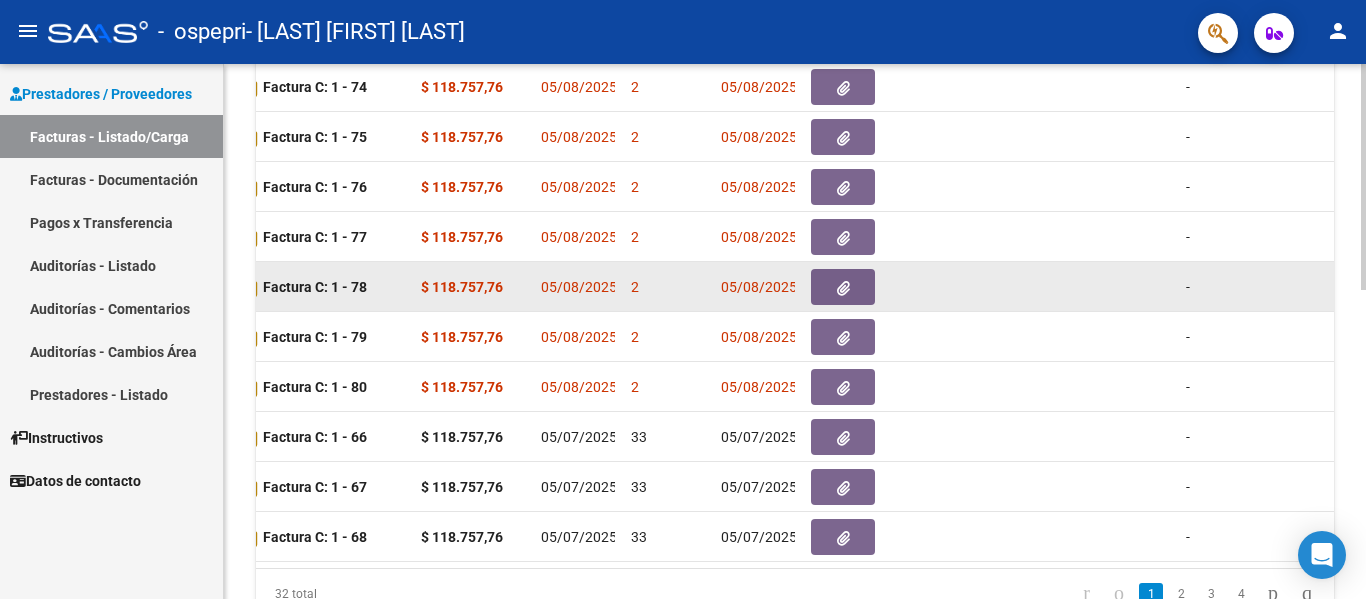 click 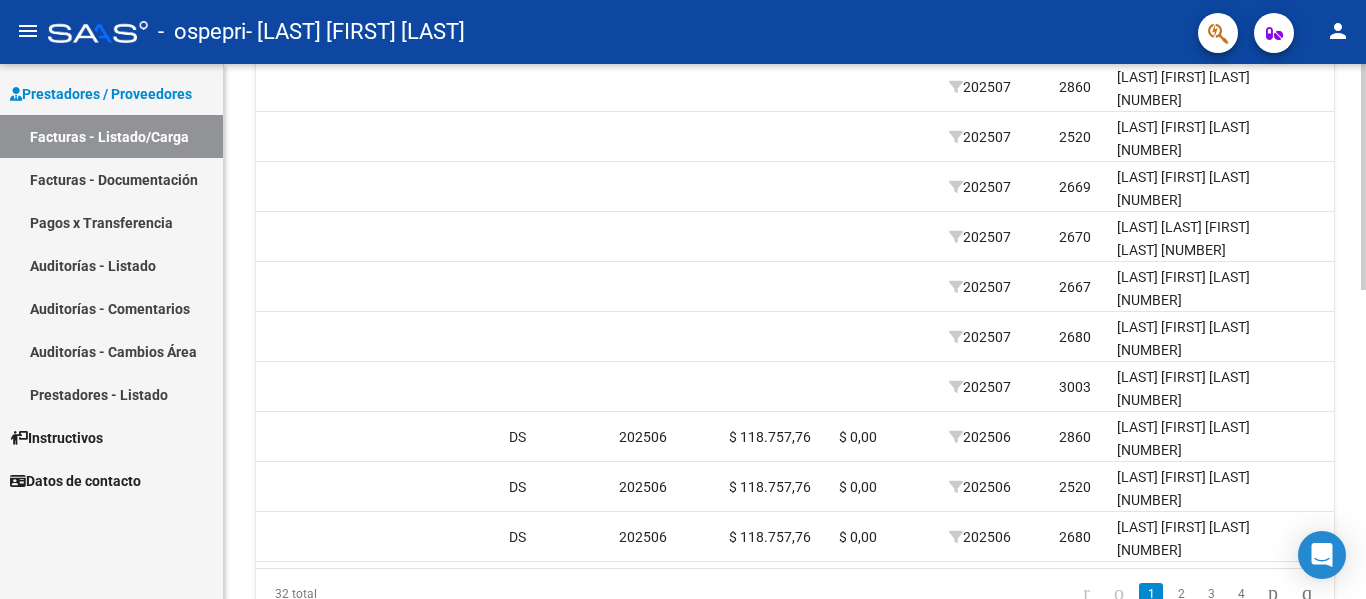 scroll, scrollTop: 0, scrollLeft: 1945, axis: horizontal 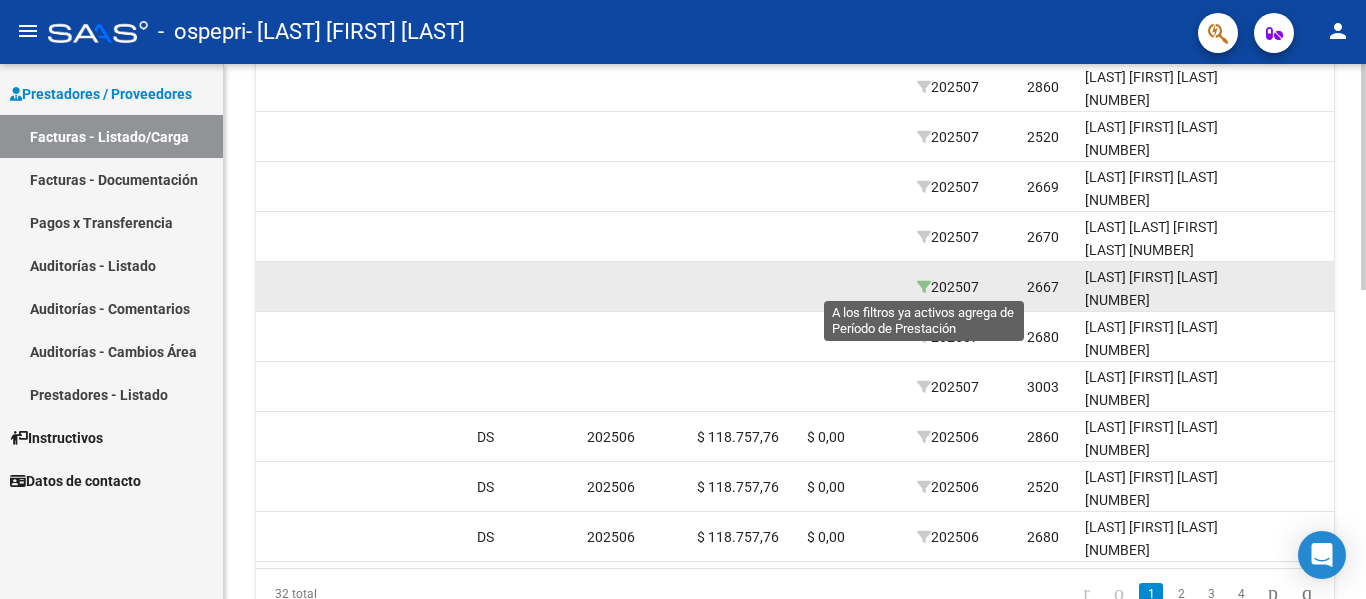 click 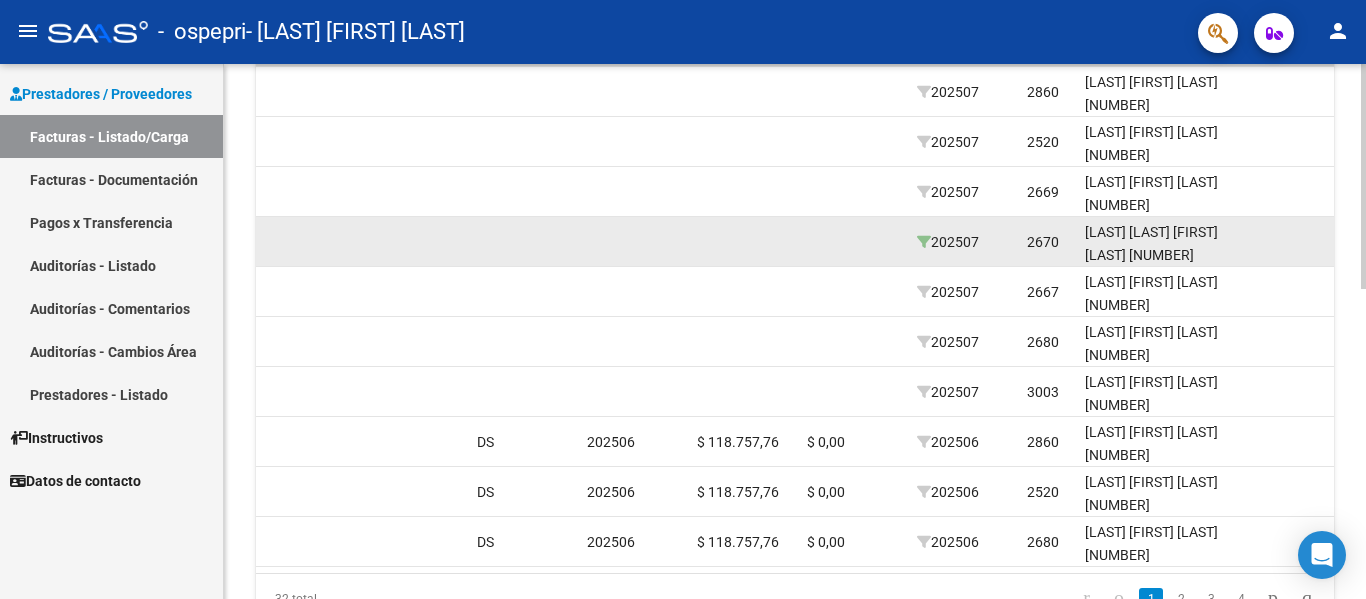 scroll, scrollTop: 583, scrollLeft: 0, axis: vertical 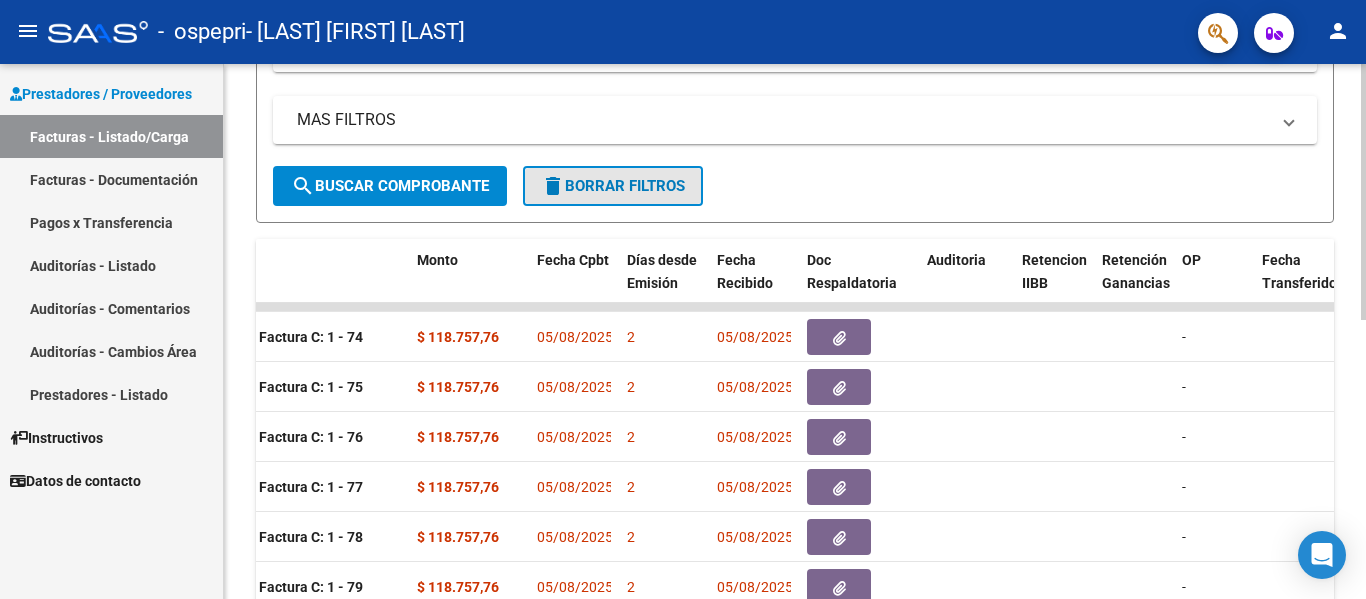 click on "delete  Borrar Filtros" 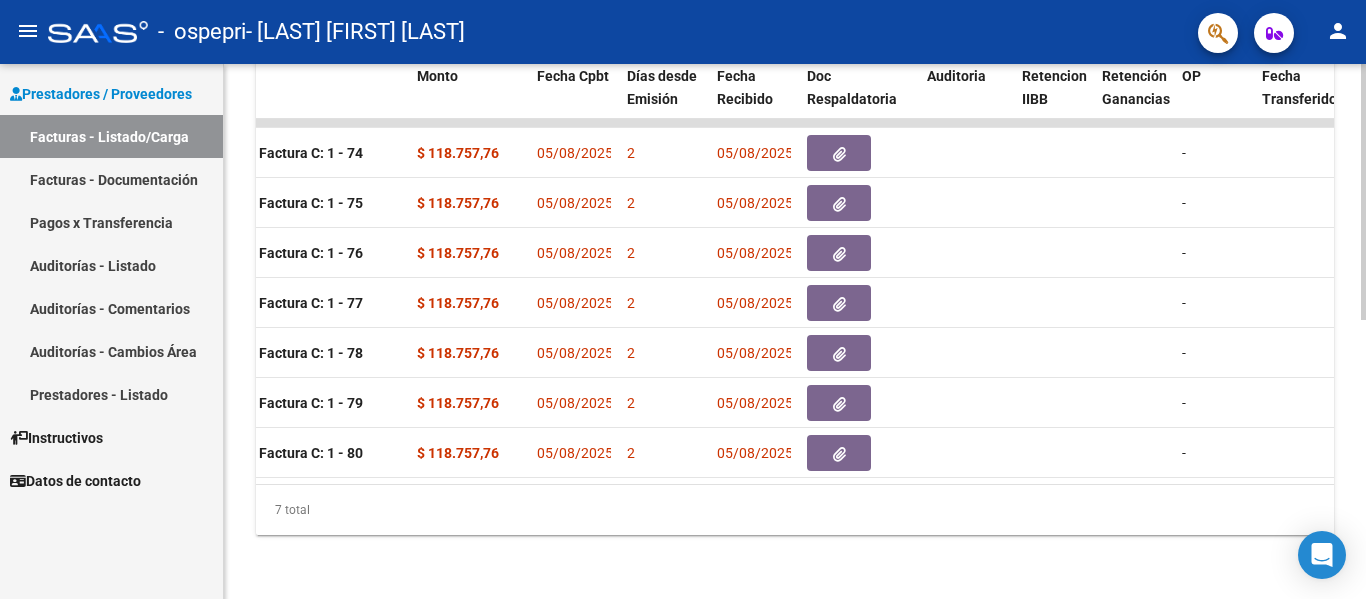 scroll, scrollTop: 583, scrollLeft: 0, axis: vertical 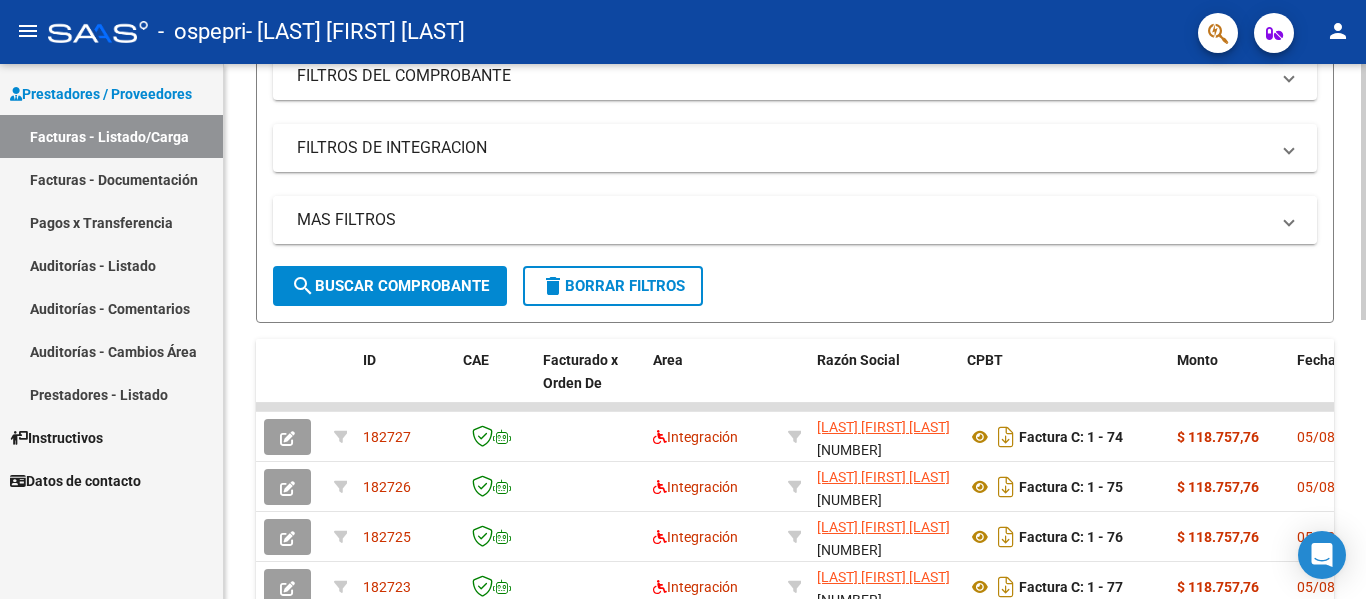 click on "MAS FILTROS" at bounding box center [783, 220] 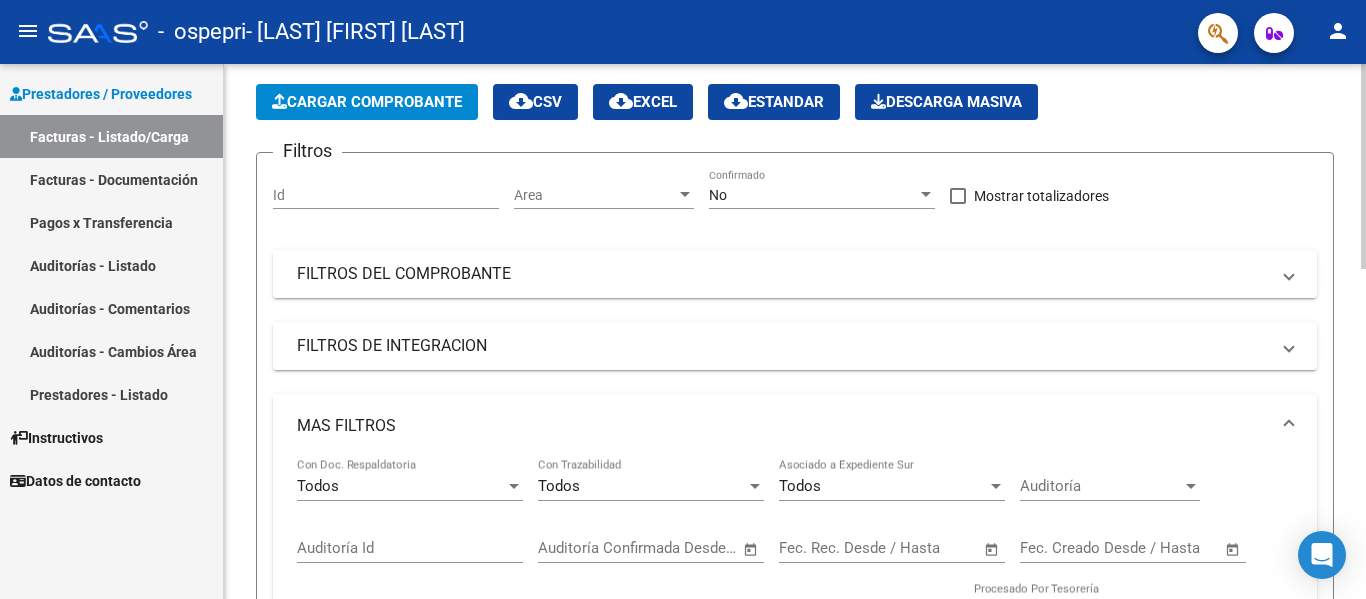 scroll, scrollTop: 83, scrollLeft: 0, axis: vertical 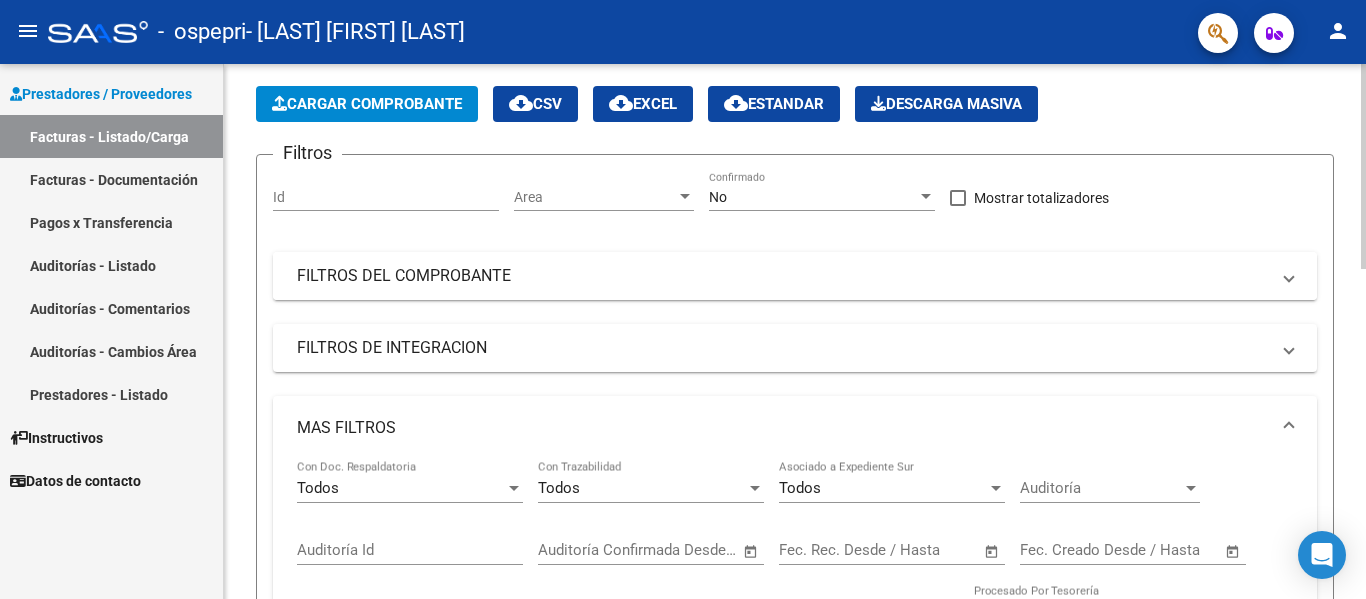 click on "FILTROS DEL COMPROBANTE" at bounding box center [795, 276] 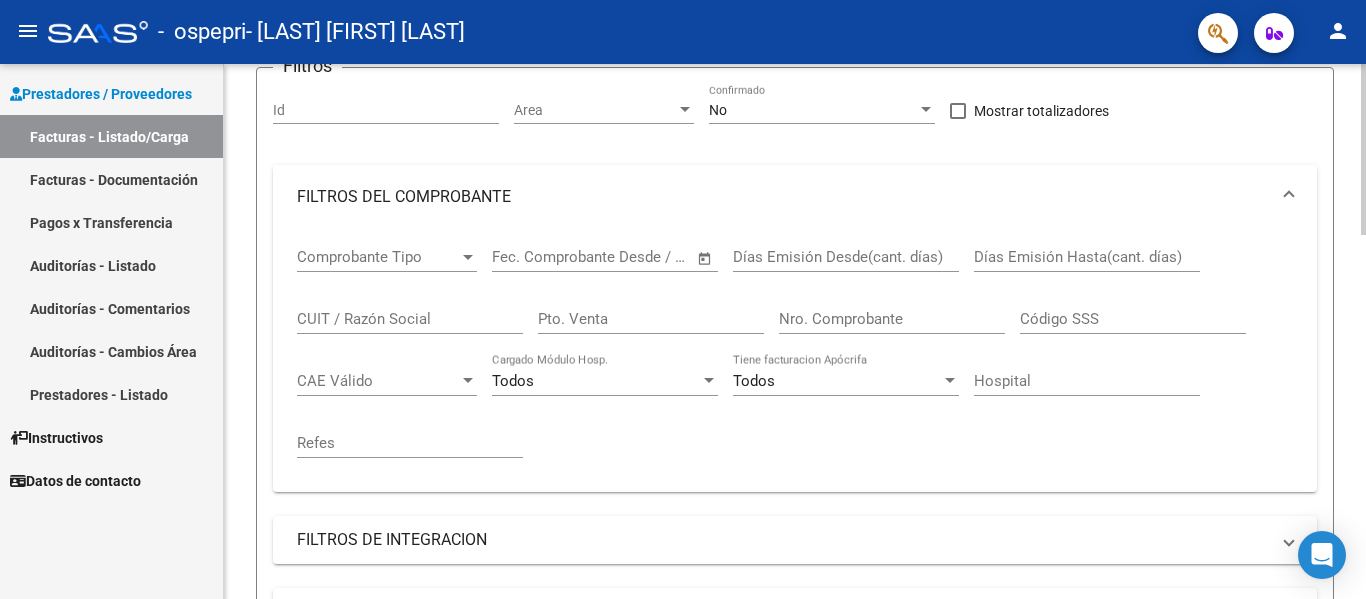 scroll, scrollTop: 383, scrollLeft: 0, axis: vertical 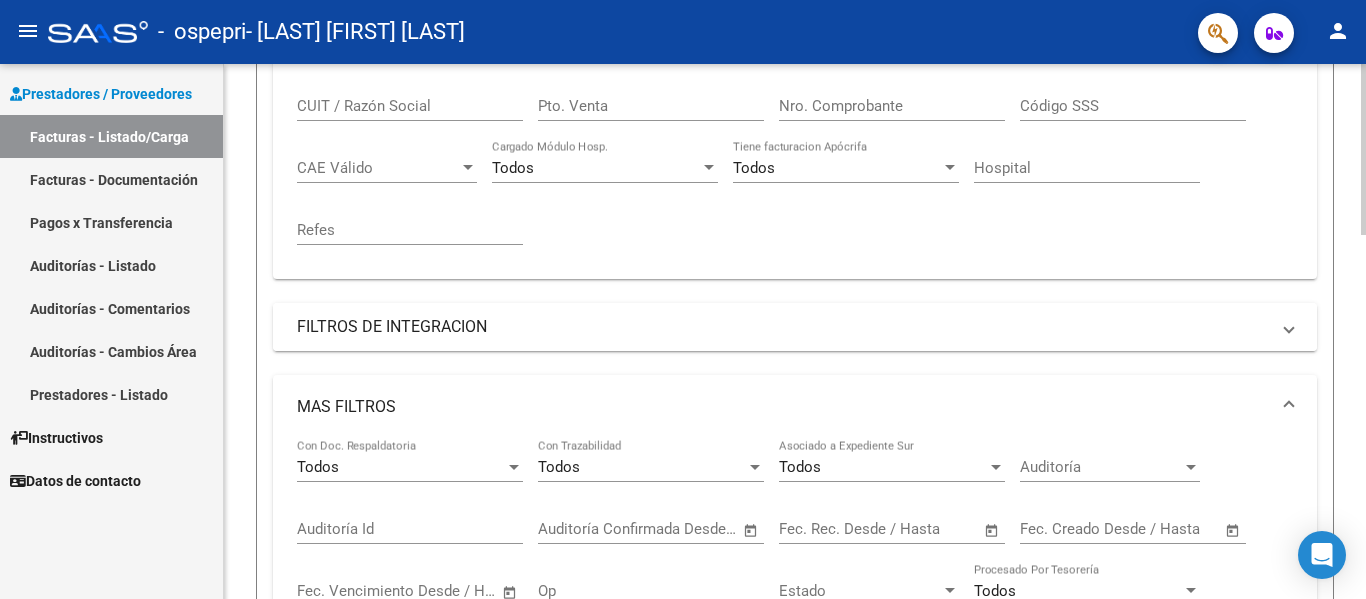 click on "FILTROS DE INTEGRACION" at bounding box center (783, 327) 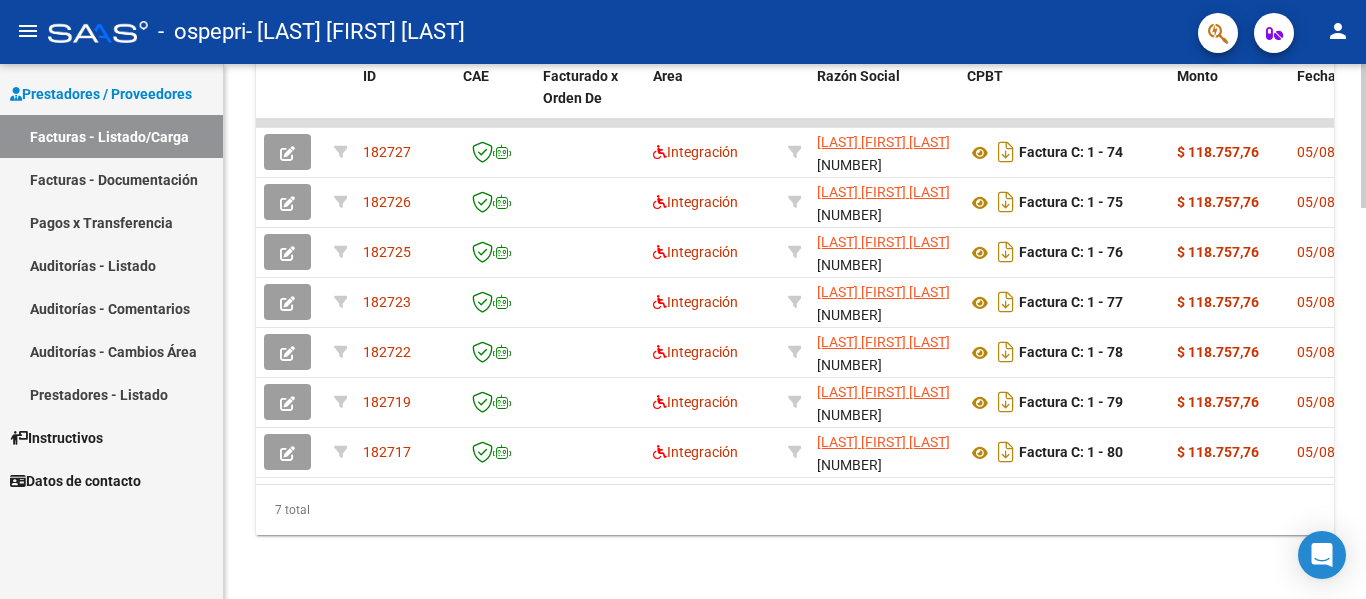 scroll, scrollTop: 1449, scrollLeft: 0, axis: vertical 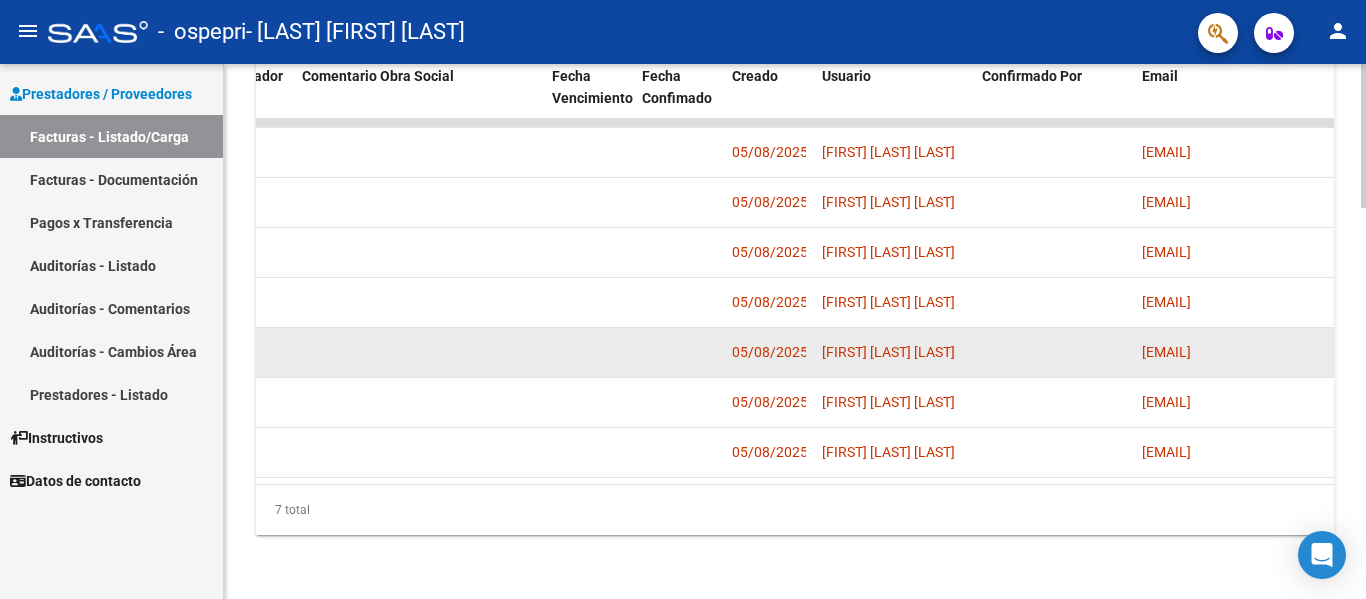 click on "[FIRST] [LAST] [LAST]" 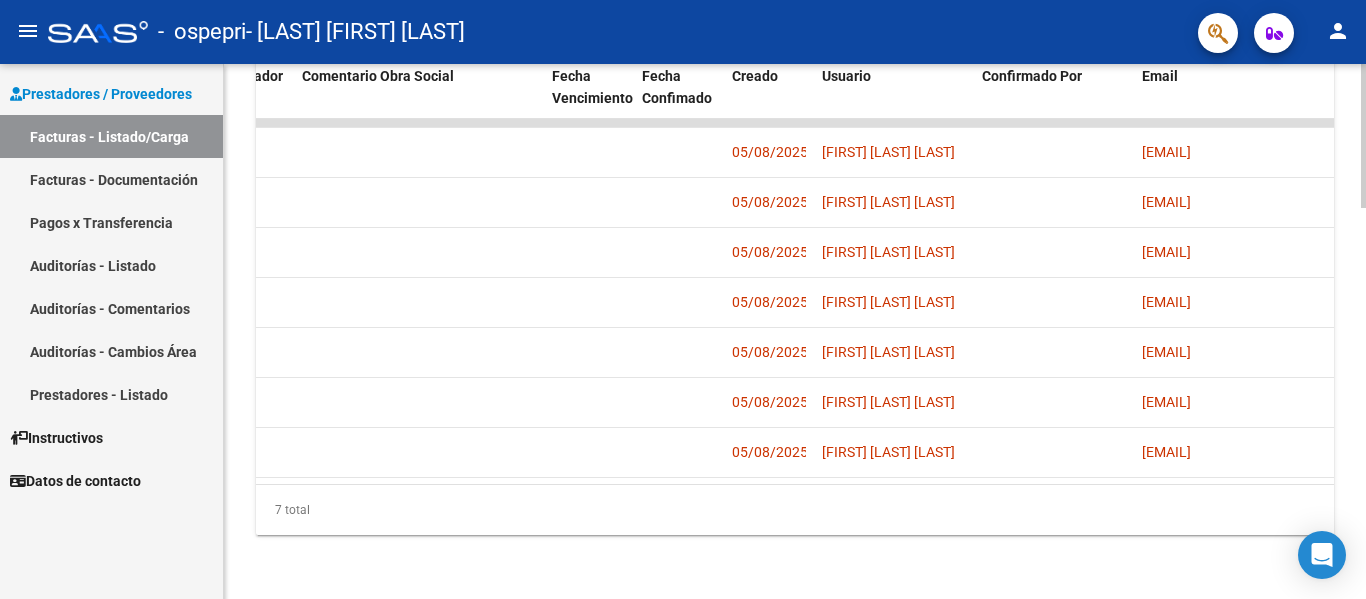 drag, startPoint x: 939, startPoint y: 336, endPoint x: 736, endPoint y: 489, distance: 254.20071 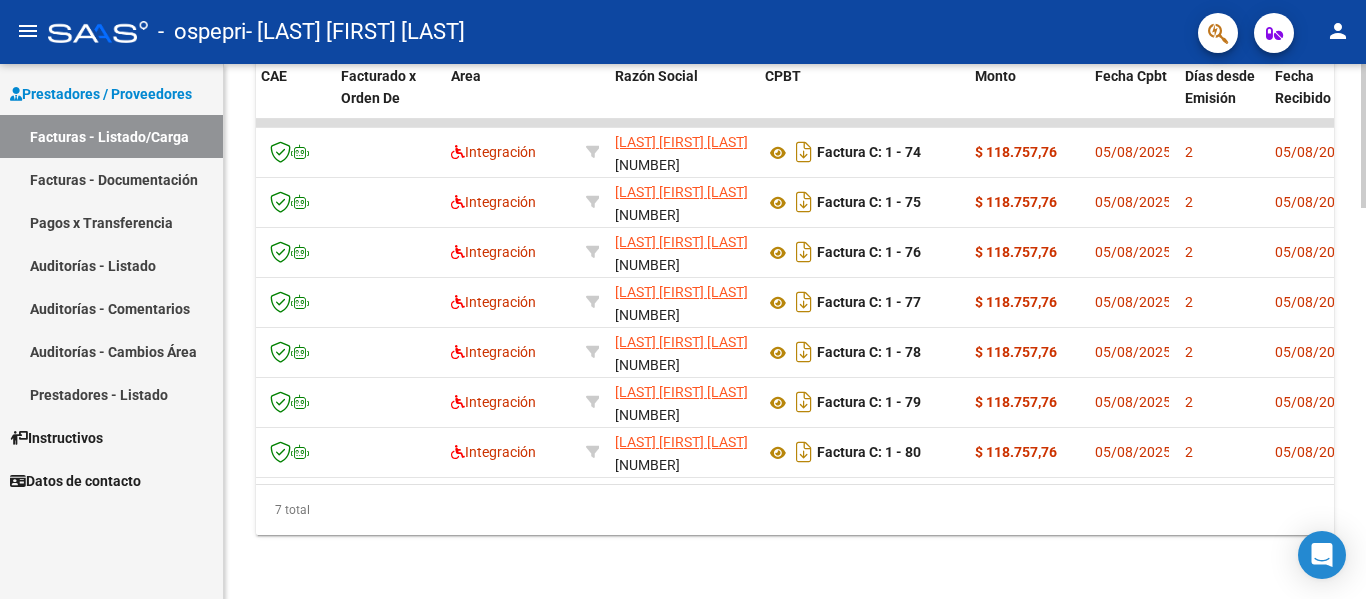 scroll, scrollTop: 0, scrollLeft: 0, axis: both 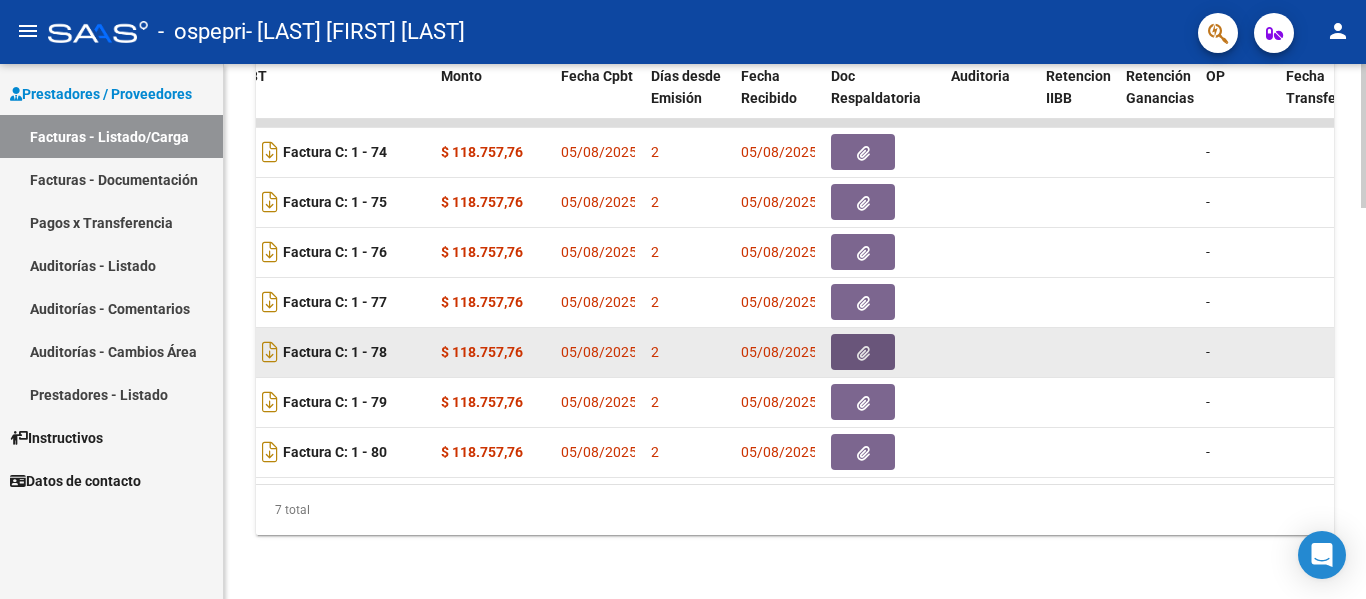 click 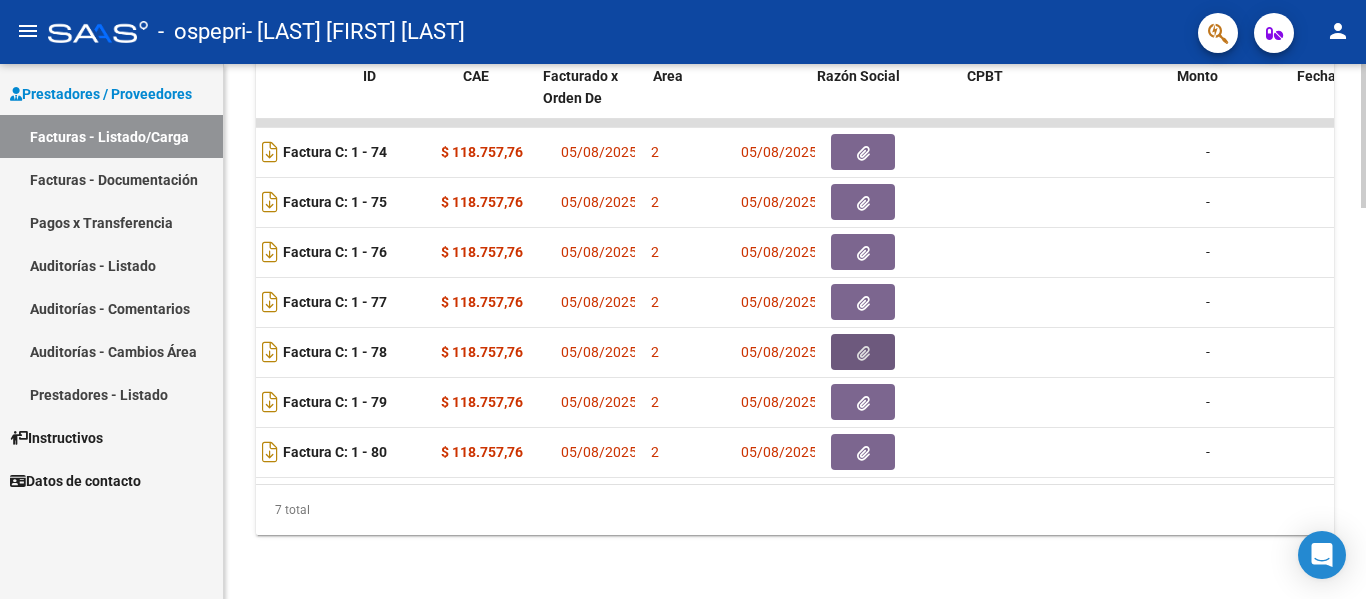 scroll, scrollTop: 0, scrollLeft: 0, axis: both 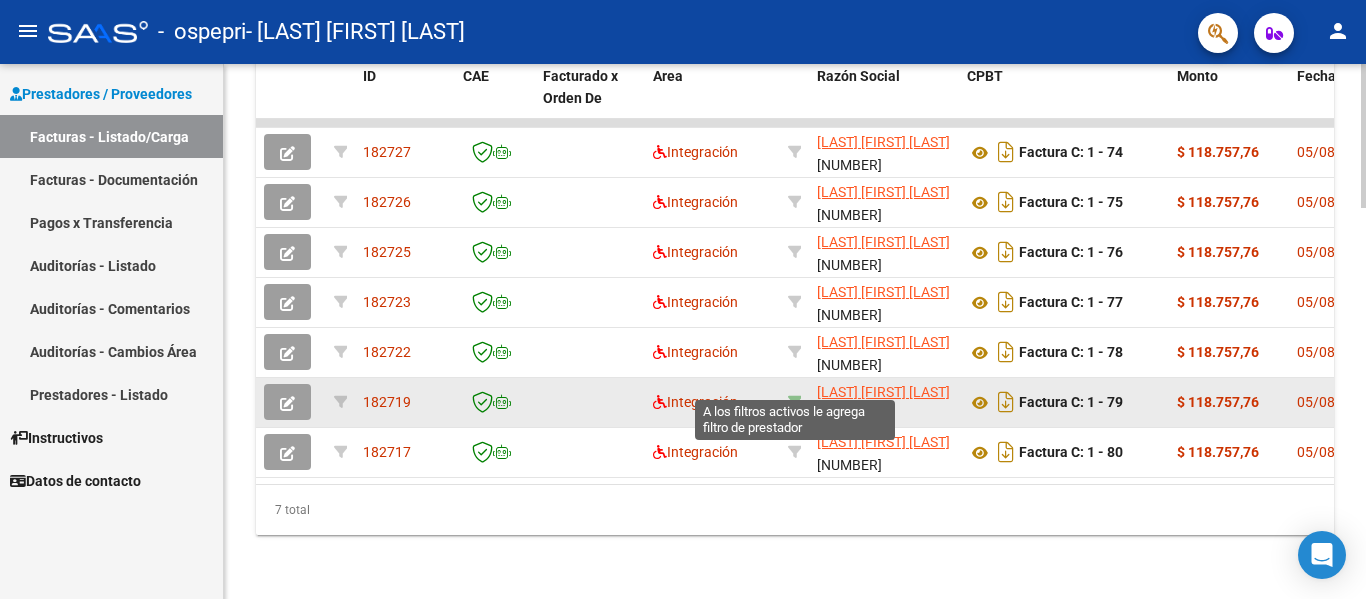 click 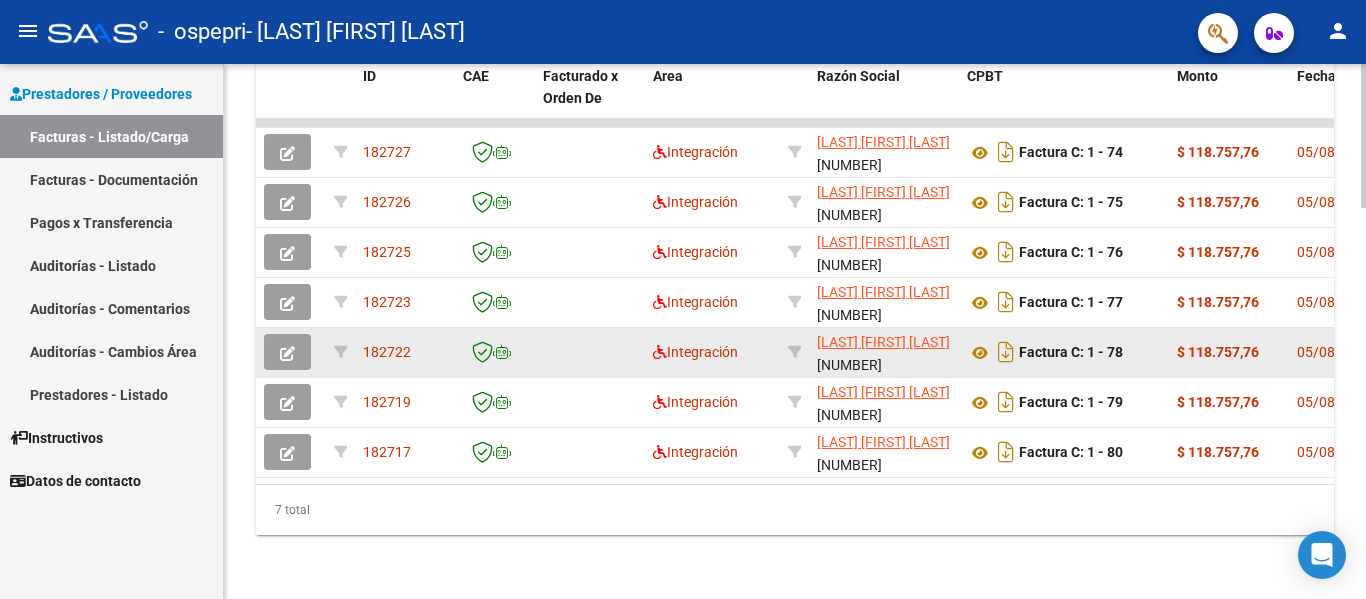 click 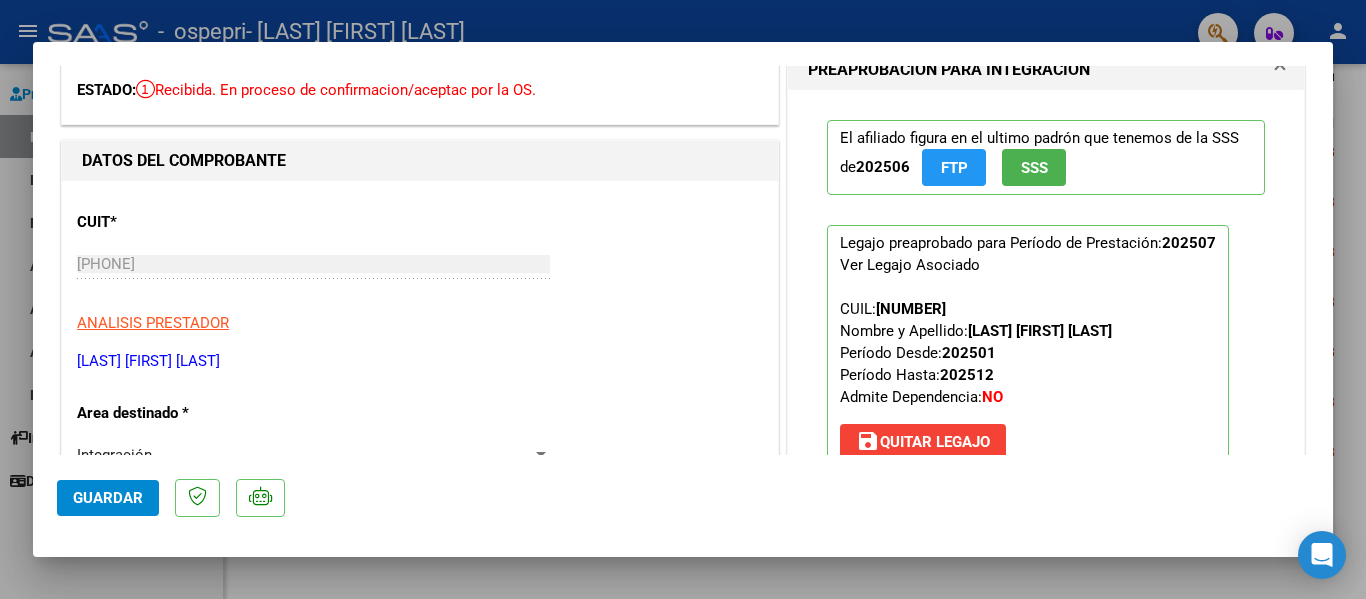 scroll, scrollTop: 0, scrollLeft: 0, axis: both 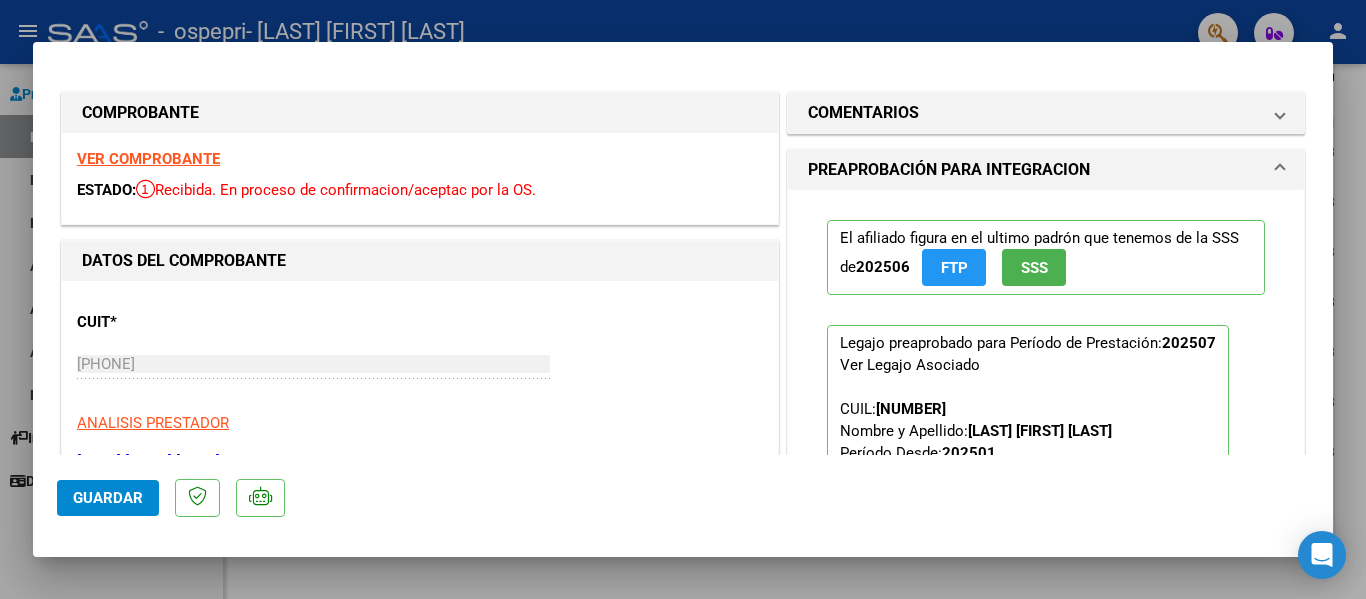 click on "PREAPROBACIÓN PARA INTEGRACION" at bounding box center (949, 170) 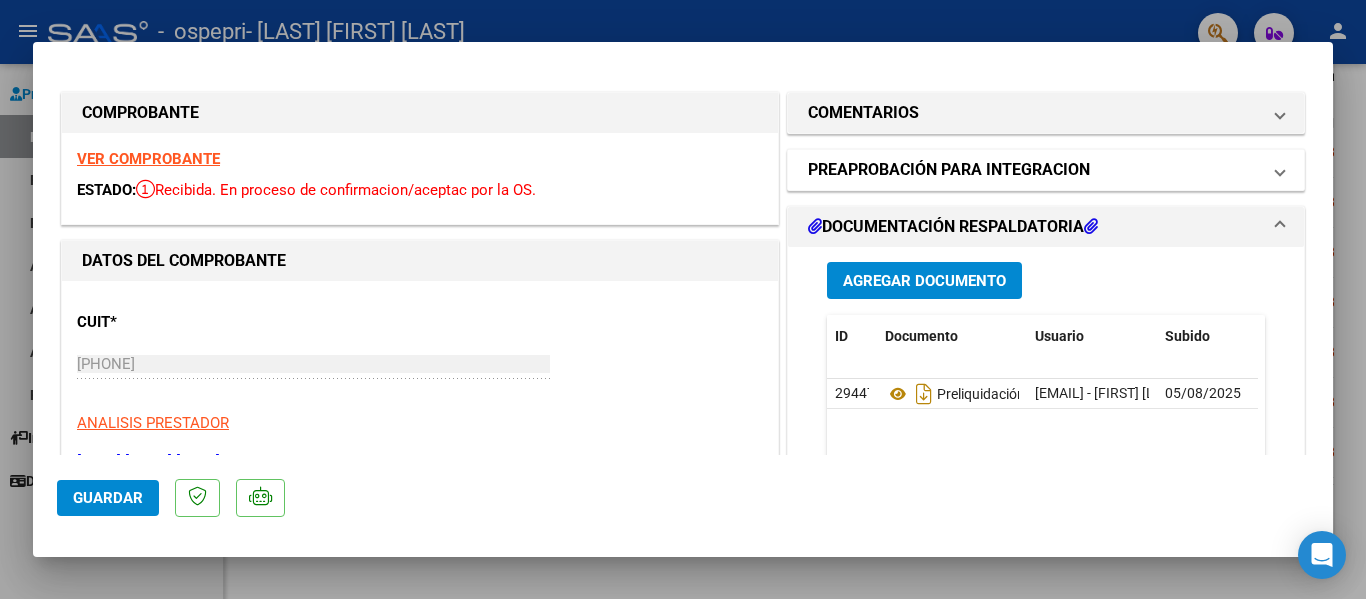 click on "PREAPROBACIÓN PARA INTEGRACION" at bounding box center (949, 170) 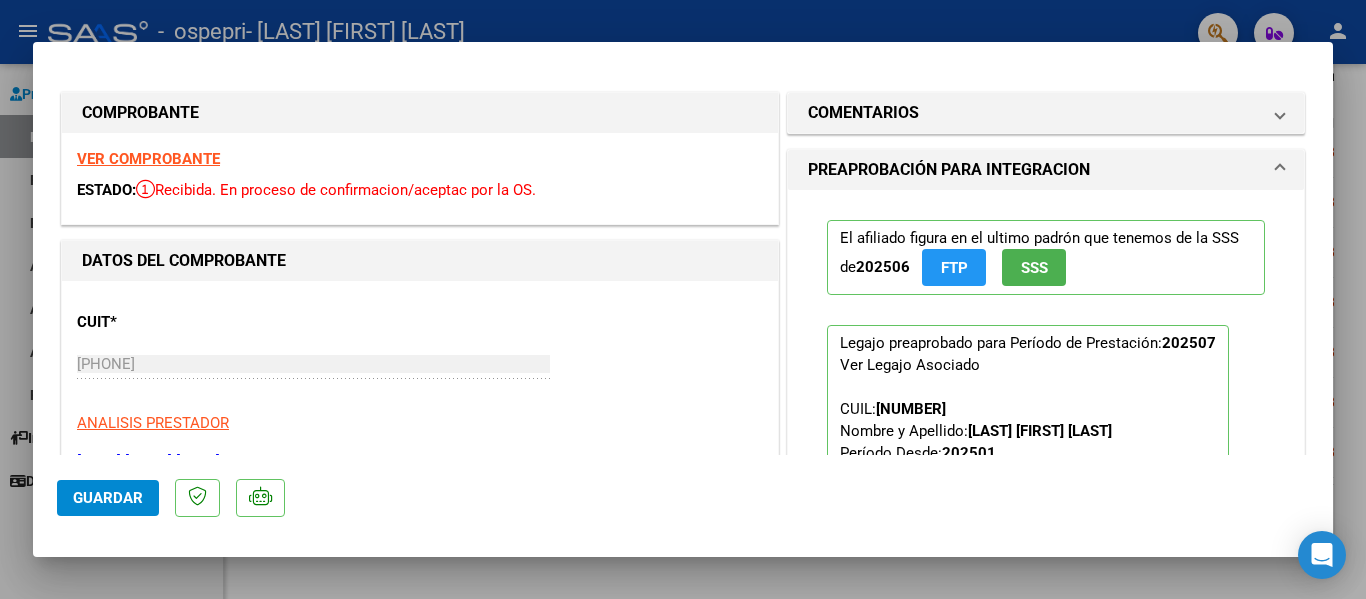 type 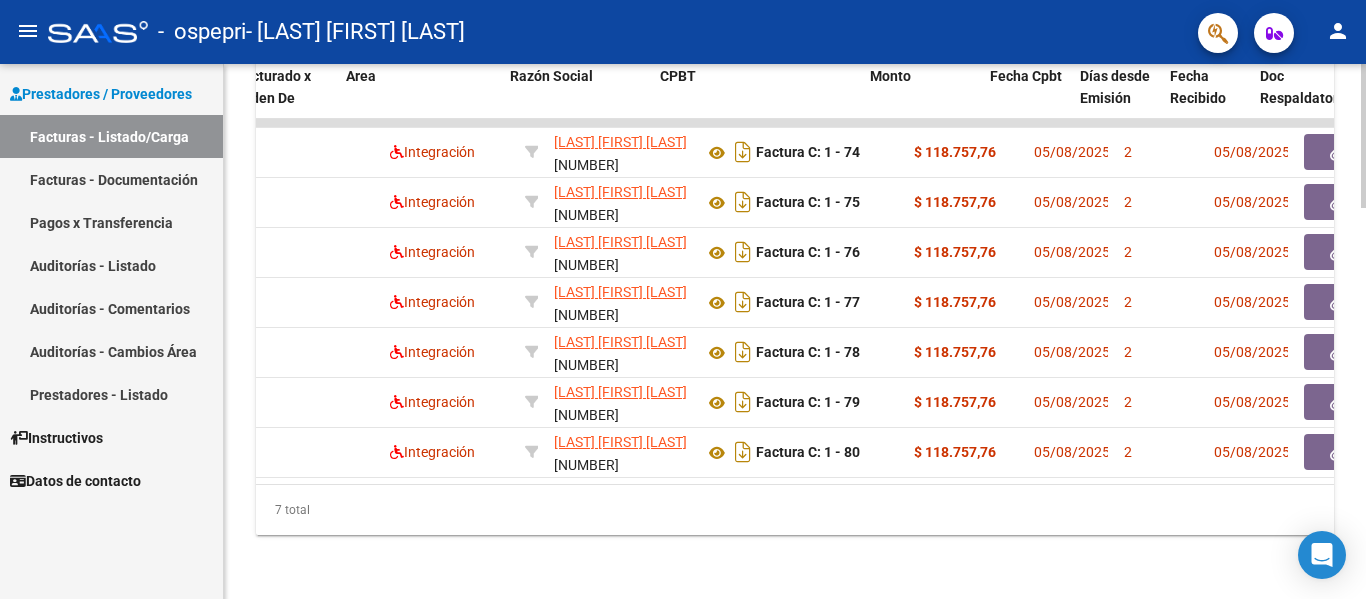 scroll, scrollTop: 0, scrollLeft: 643, axis: horizontal 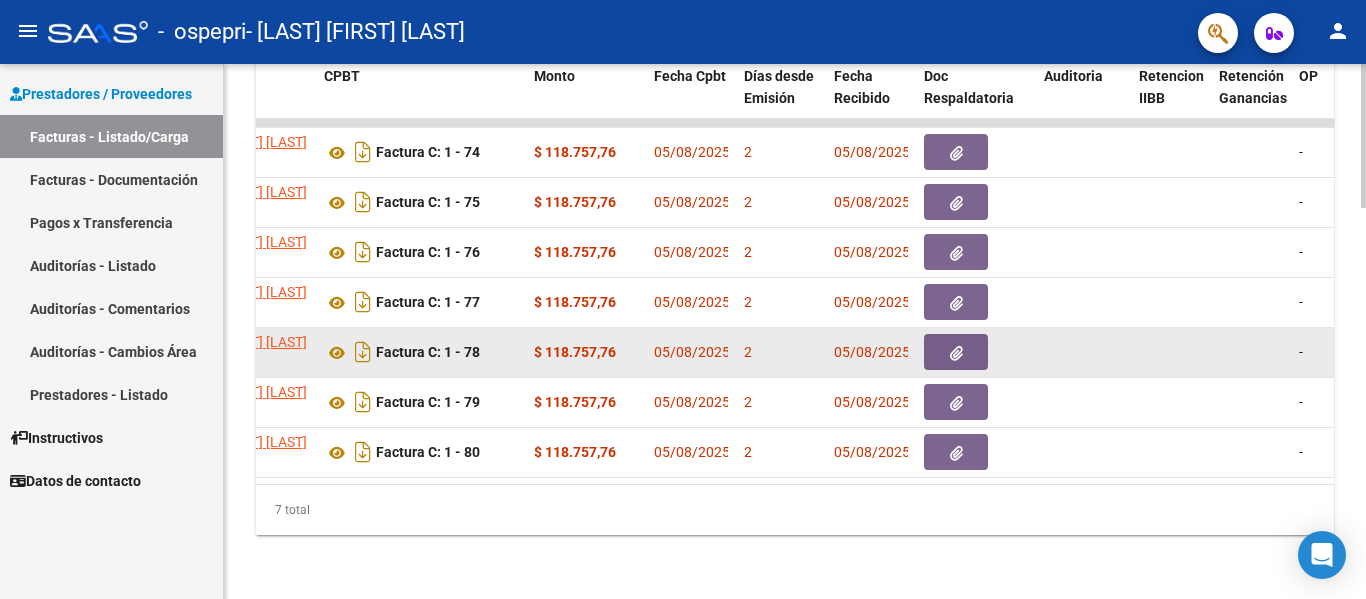 click 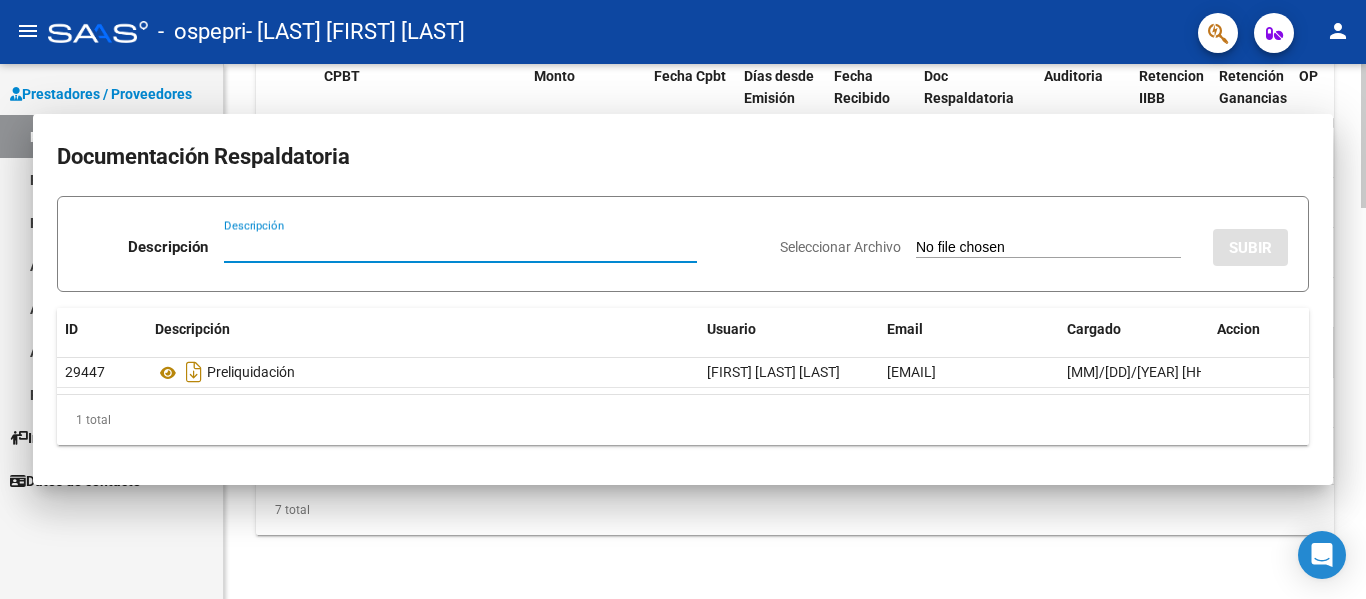 type 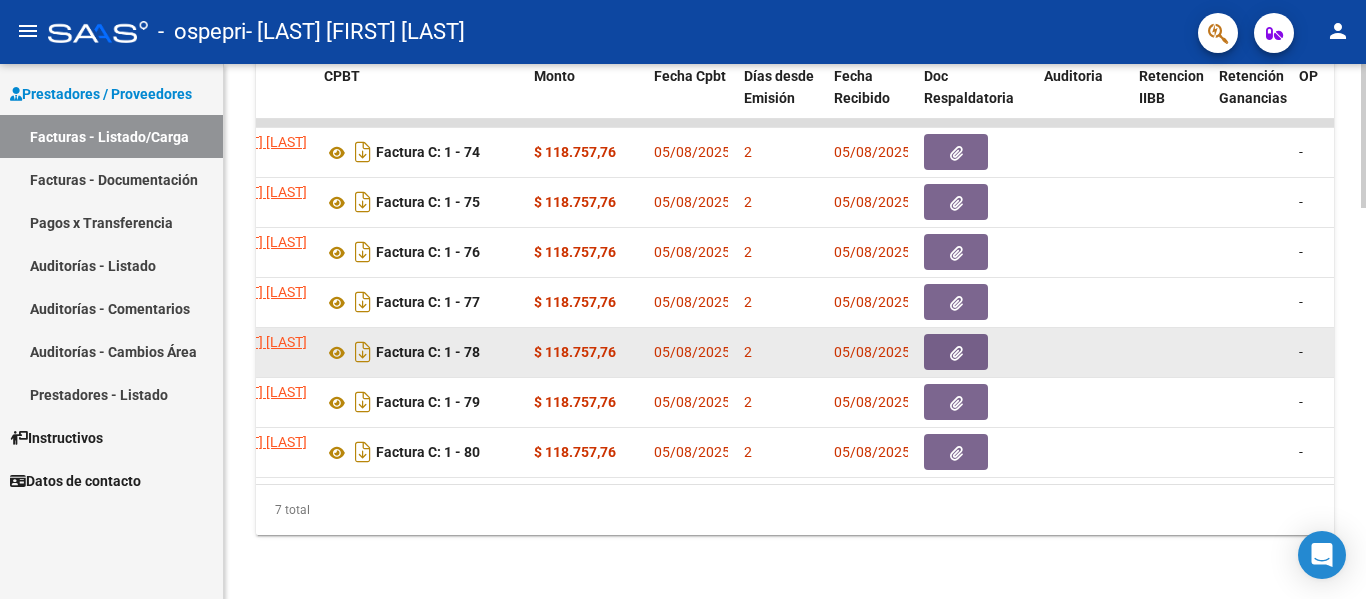 click 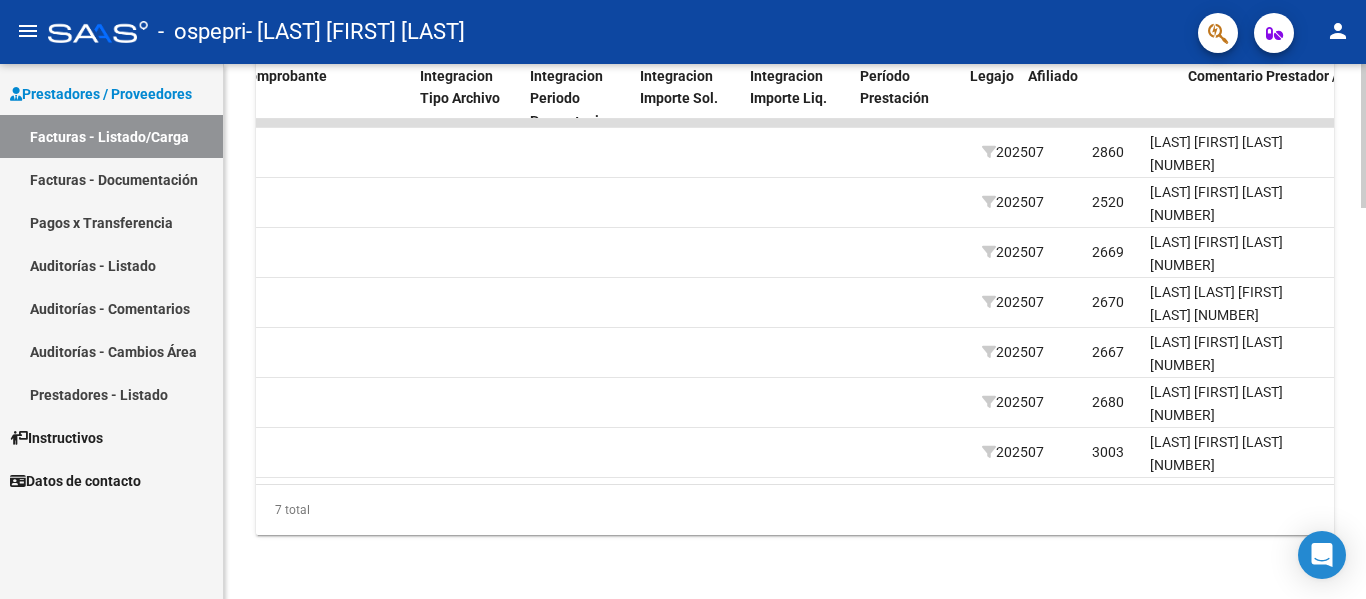 scroll, scrollTop: 0, scrollLeft: 2002, axis: horizontal 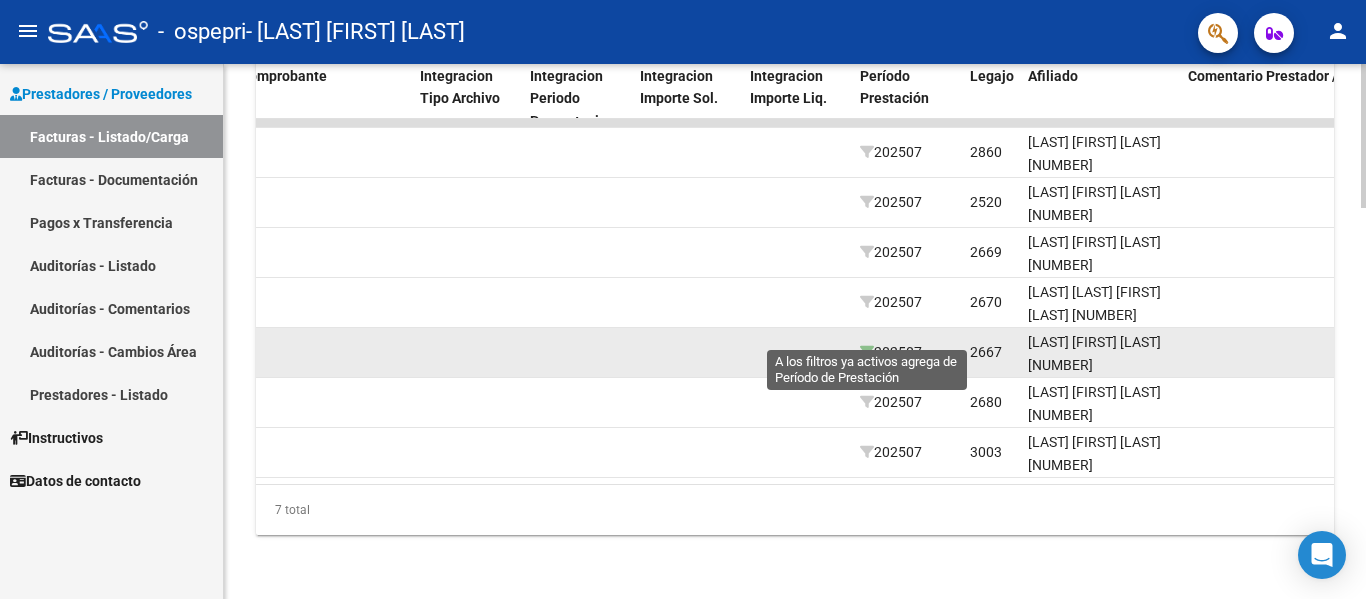 click 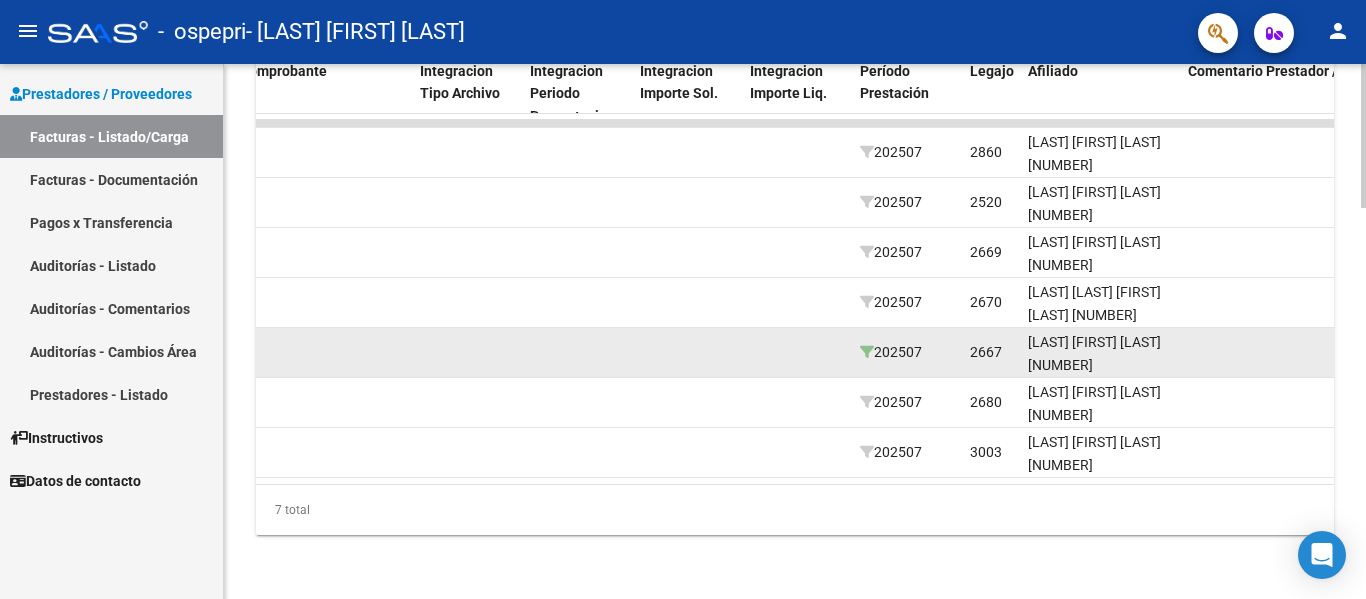 click 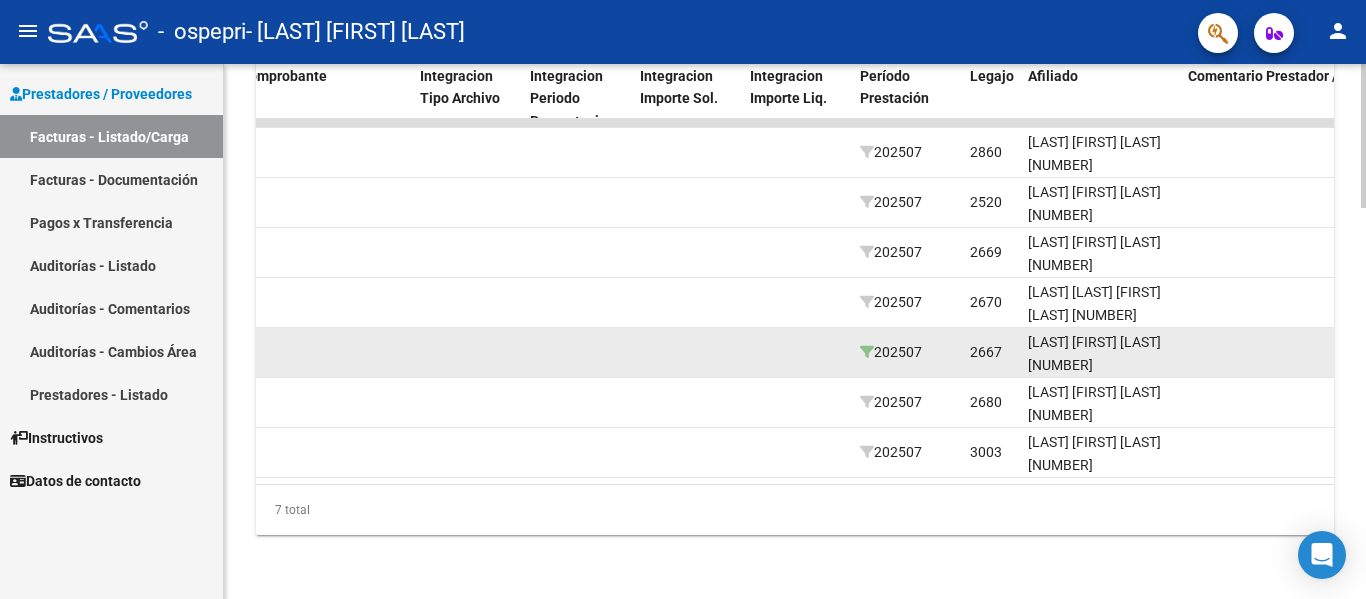 click 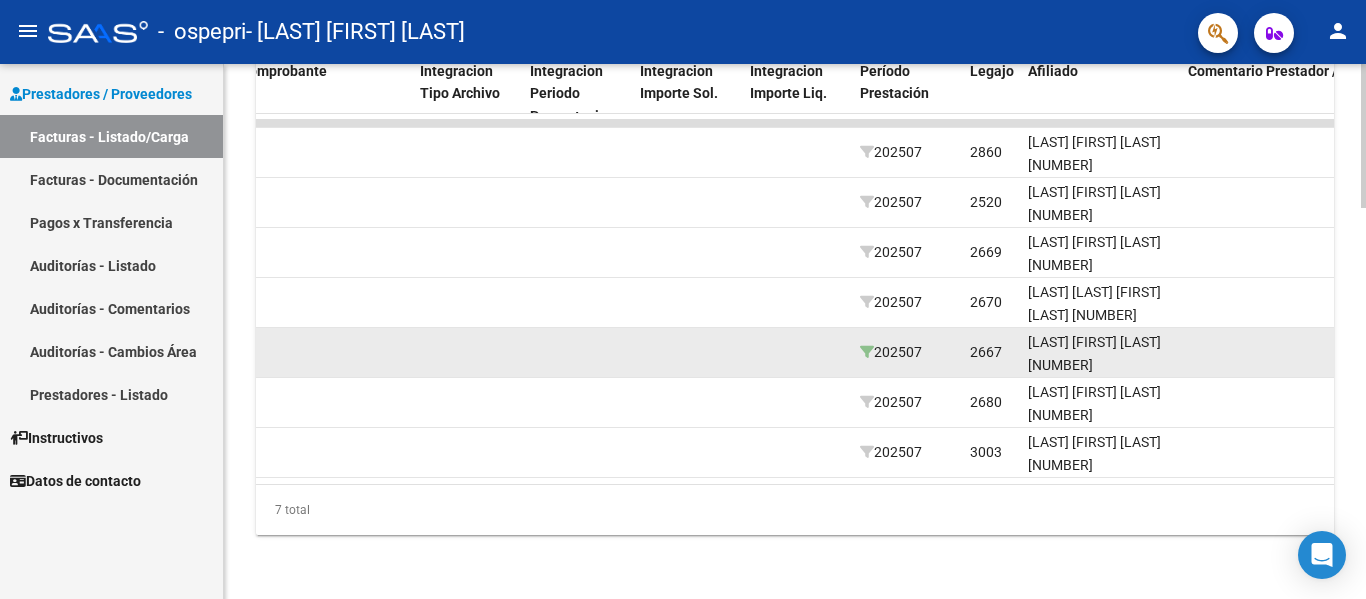 click 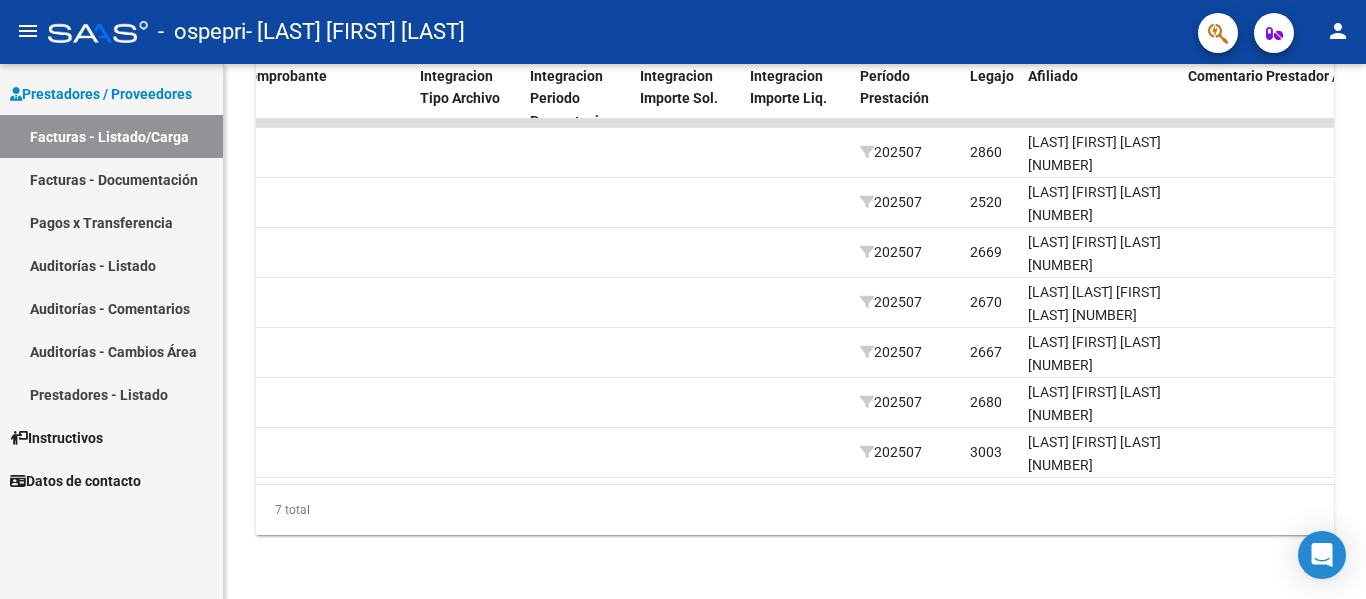 drag, startPoint x: 906, startPoint y: 343, endPoint x: 139, endPoint y: 303, distance: 768.0423 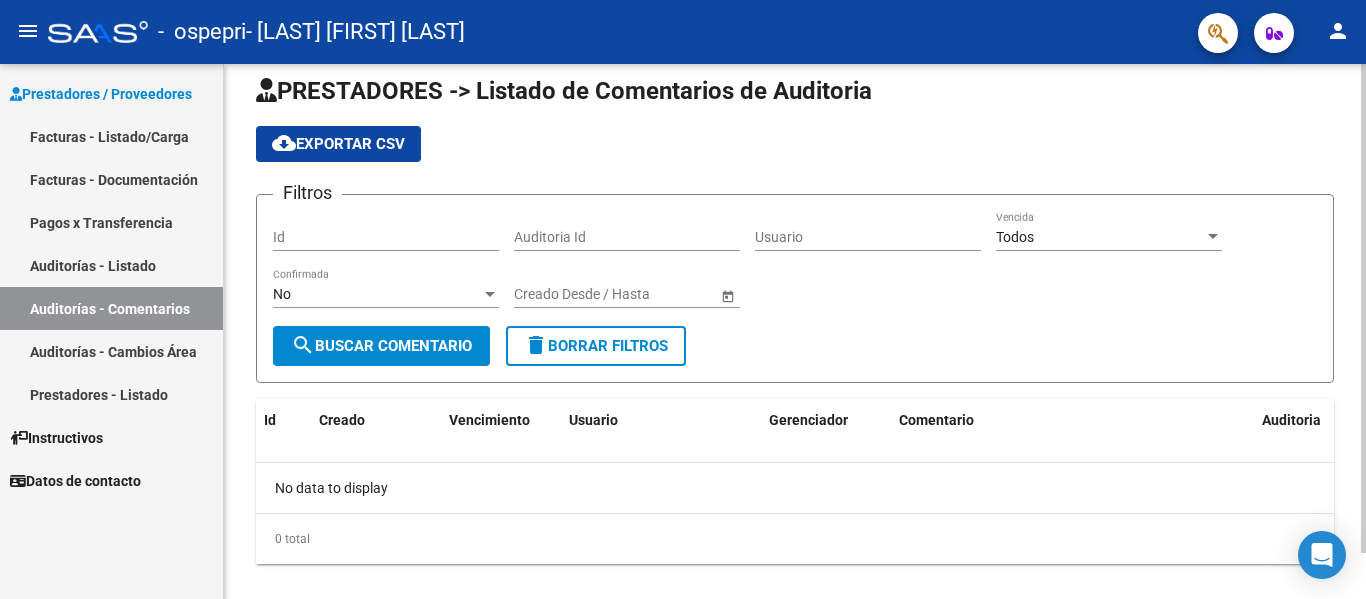 scroll, scrollTop: 0, scrollLeft: 0, axis: both 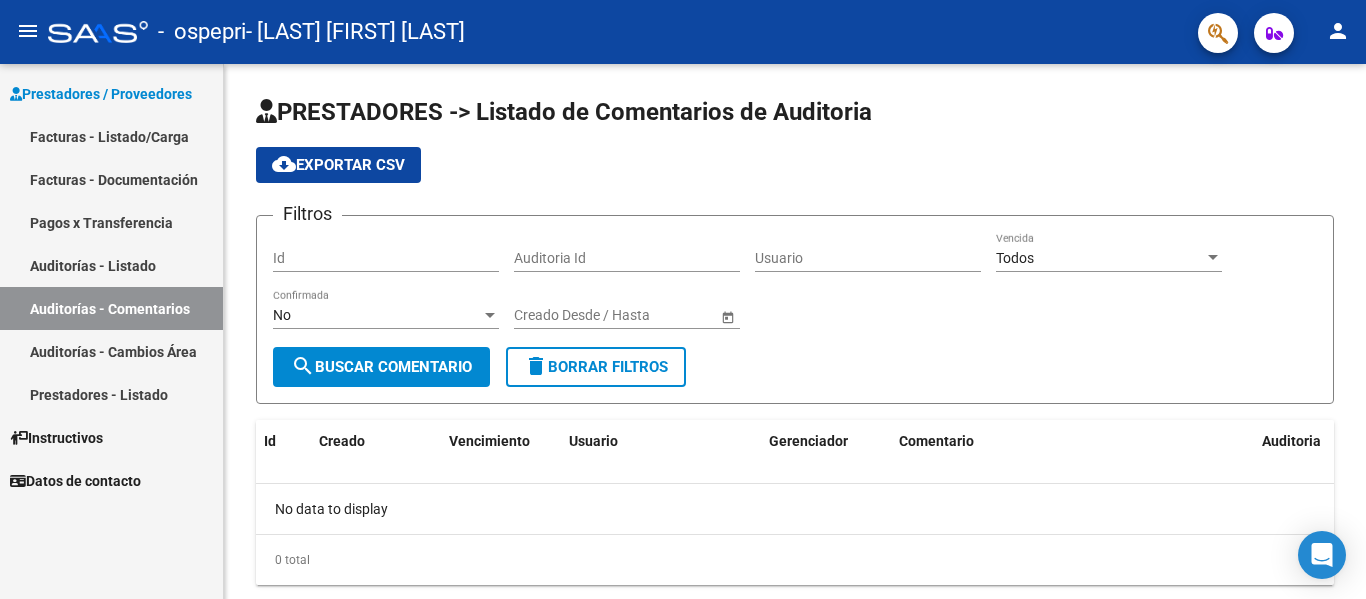 click on "Instructivos" at bounding box center (56, 438) 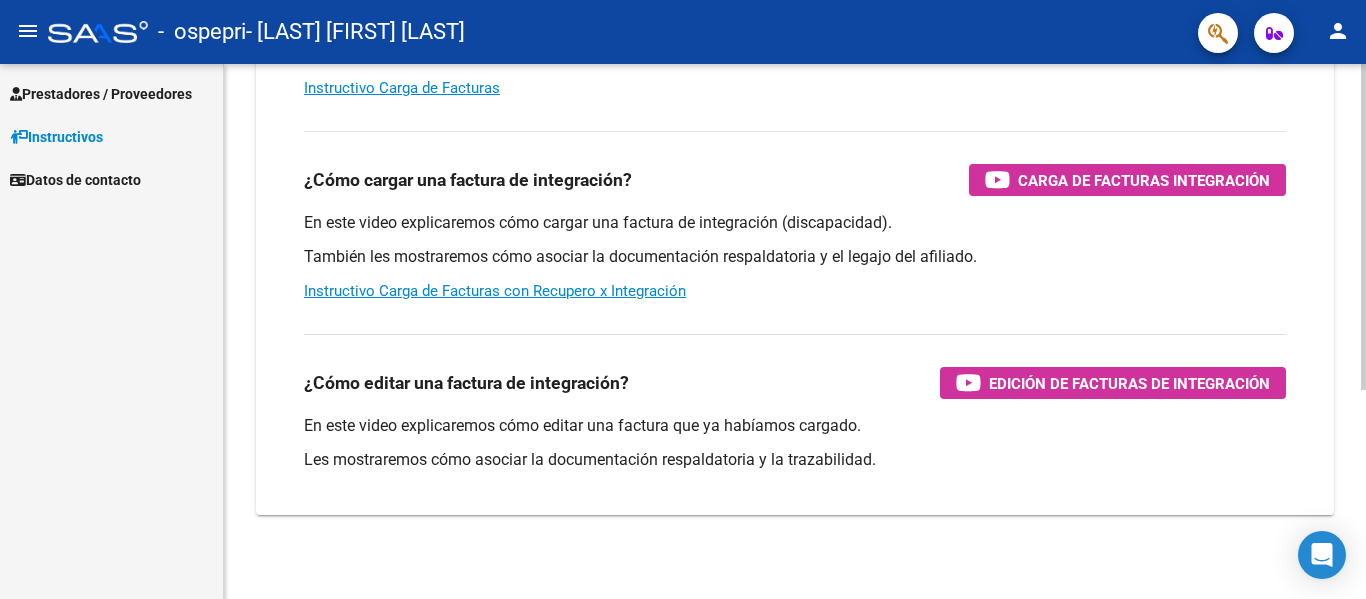 scroll, scrollTop: 342, scrollLeft: 0, axis: vertical 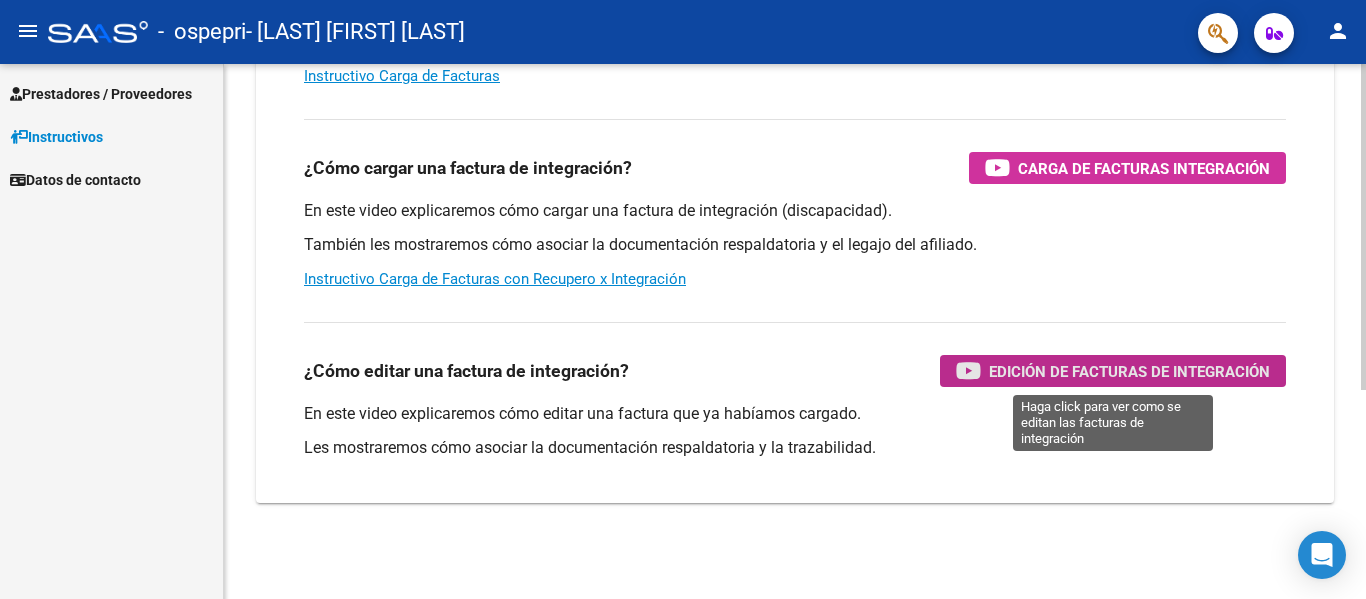 click on "Edición de Facturas de integración" at bounding box center (1129, 371) 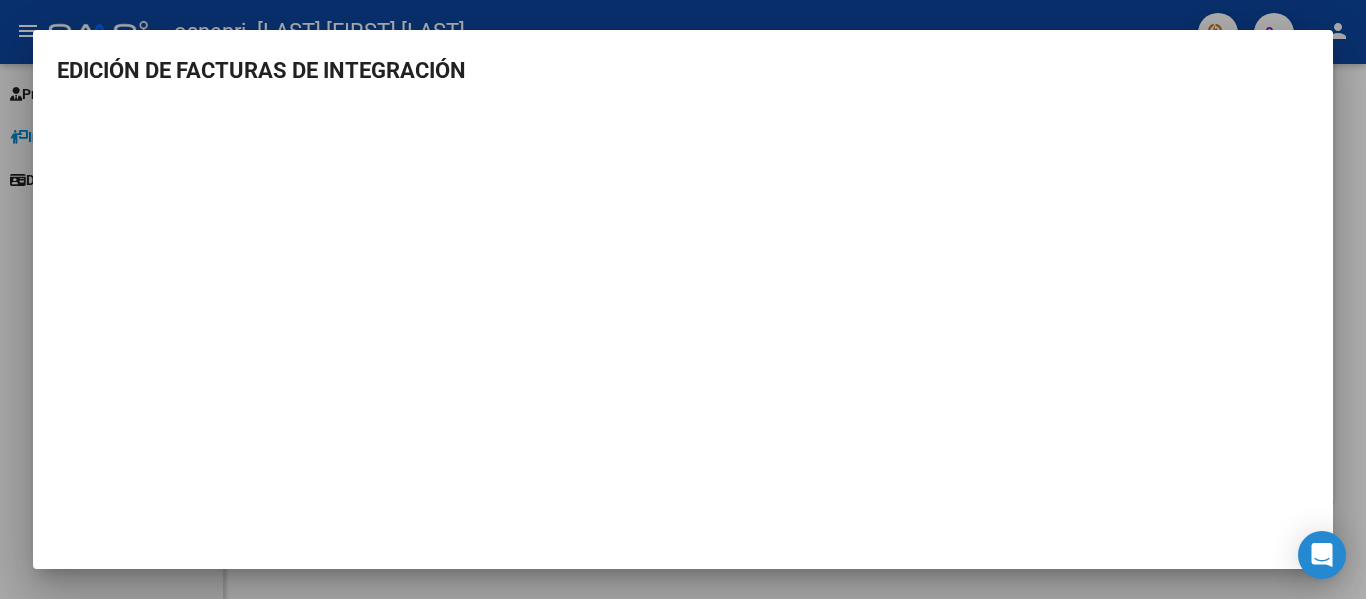 click at bounding box center [683, 299] 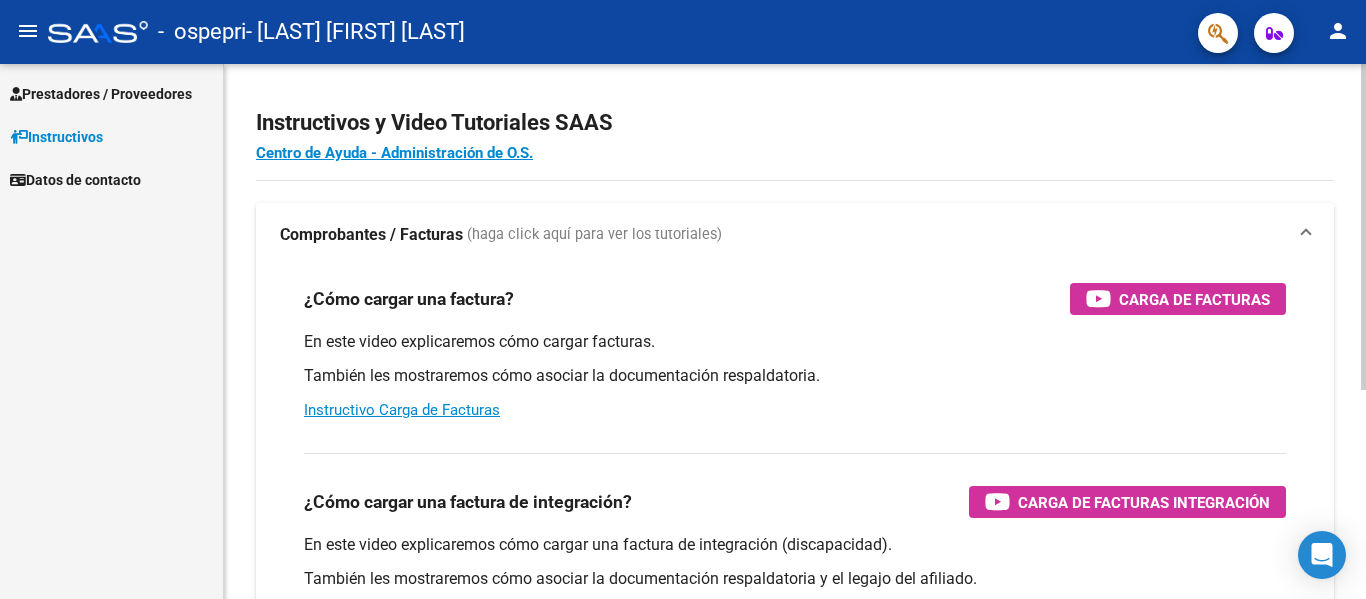 scroll, scrollTop: 0, scrollLeft: 0, axis: both 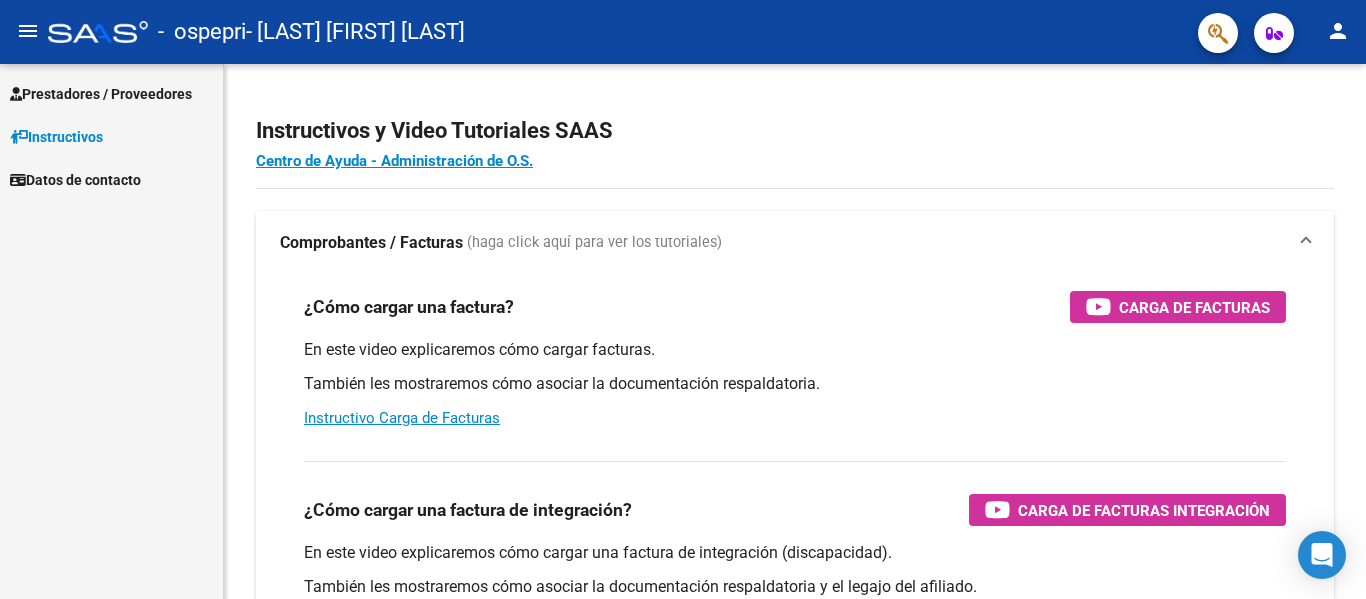 click on "Prestadores / Proveedores" at bounding box center [101, 94] 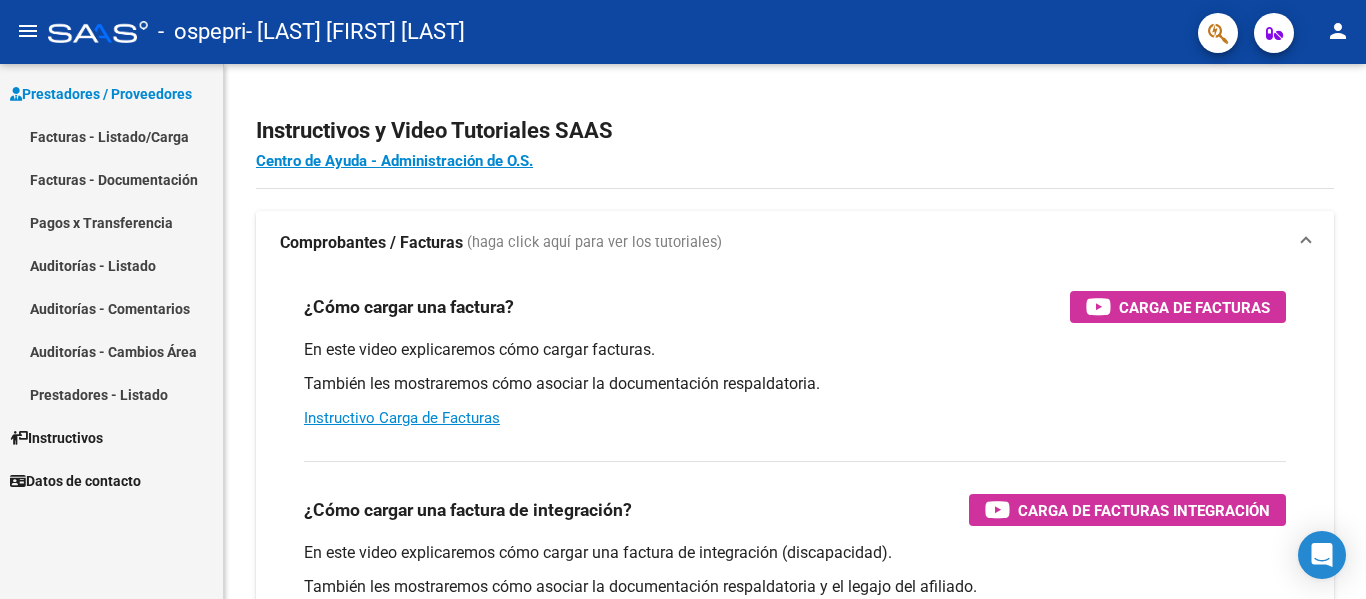 click on "Facturas - Listado/Carga" at bounding box center [111, 136] 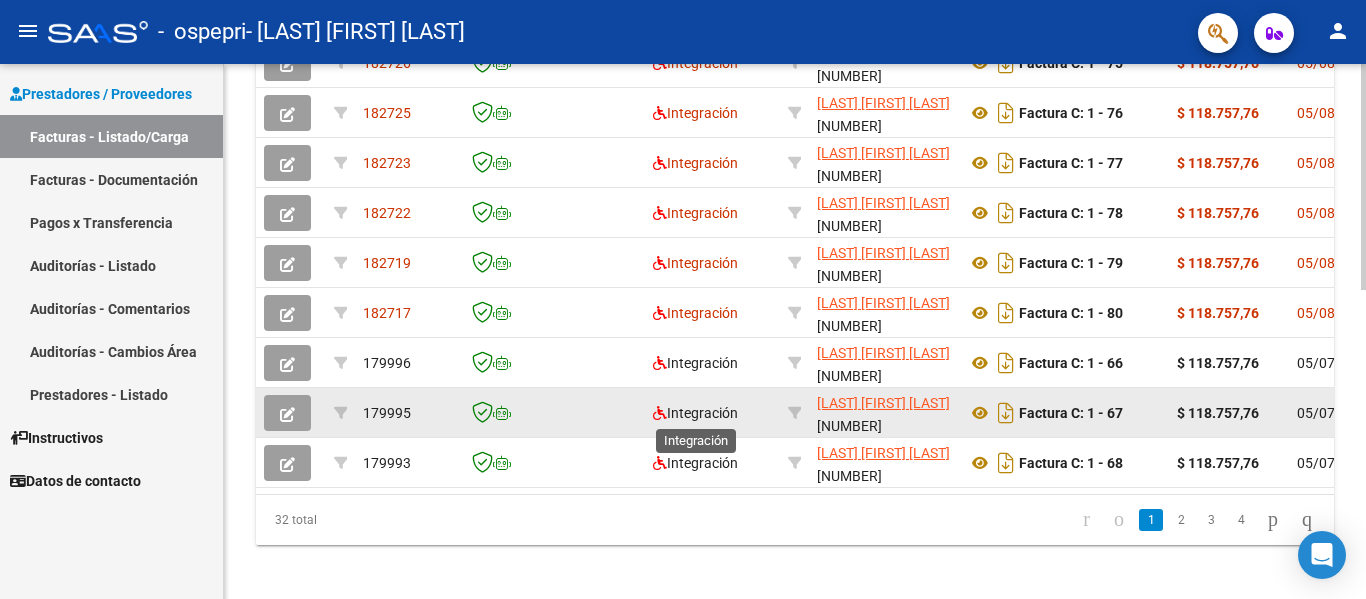 scroll, scrollTop: 607, scrollLeft: 0, axis: vertical 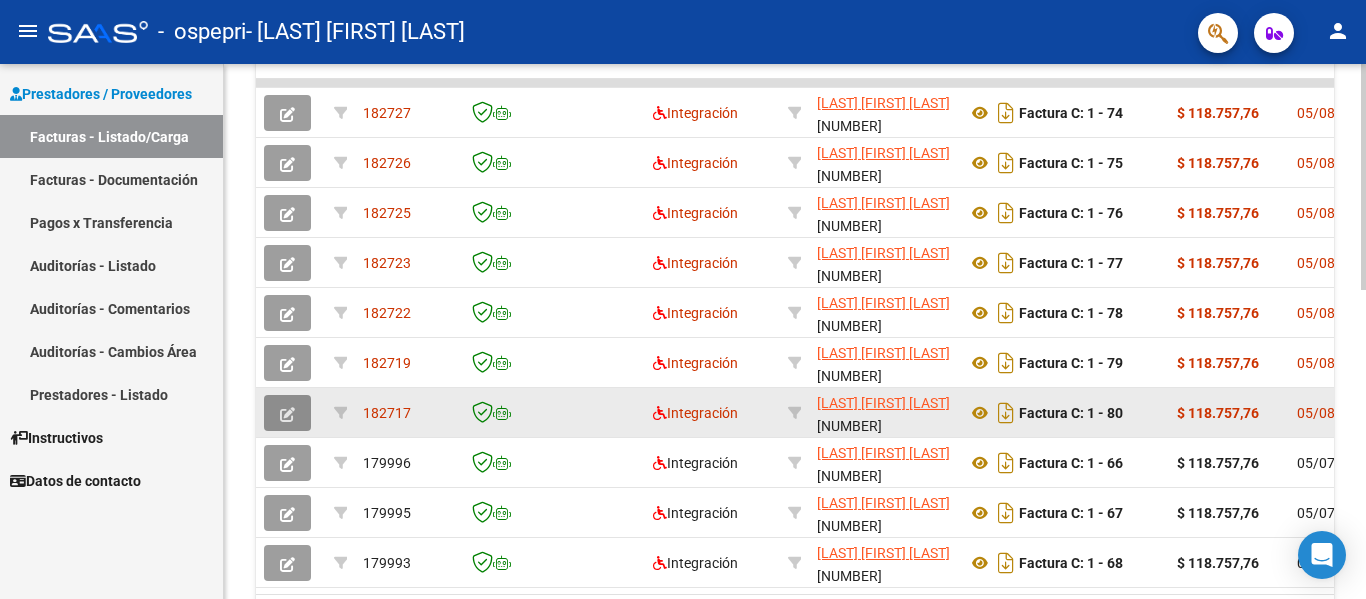 click 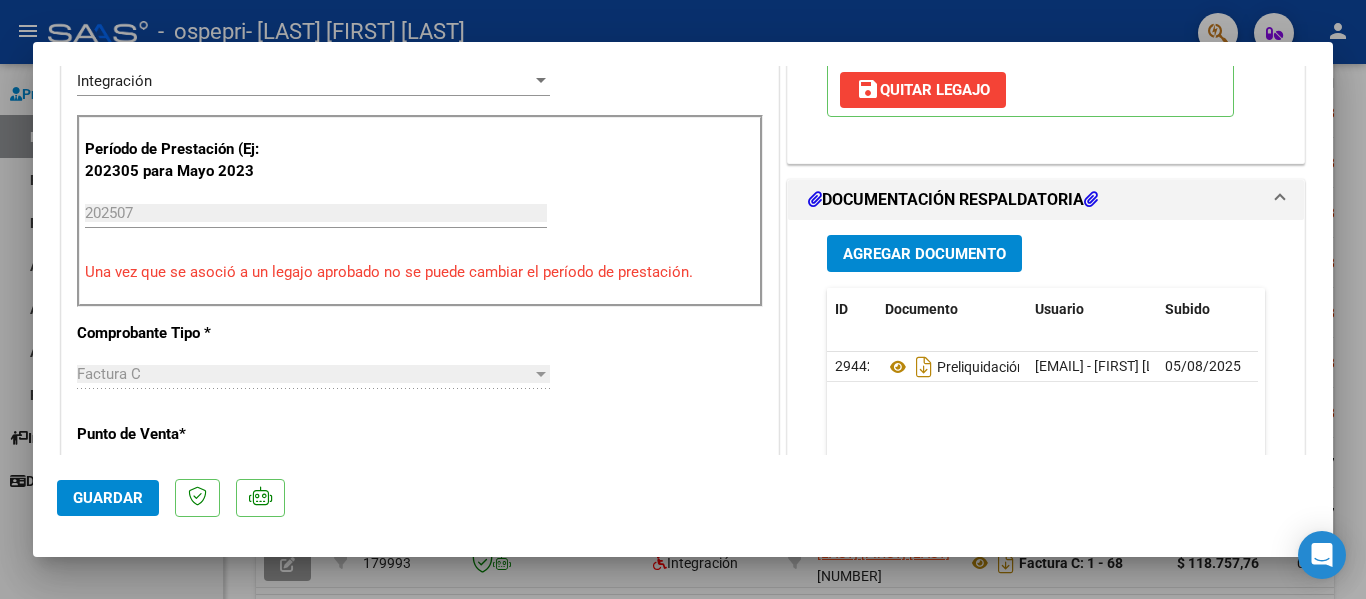 scroll, scrollTop: 500, scrollLeft: 0, axis: vertical 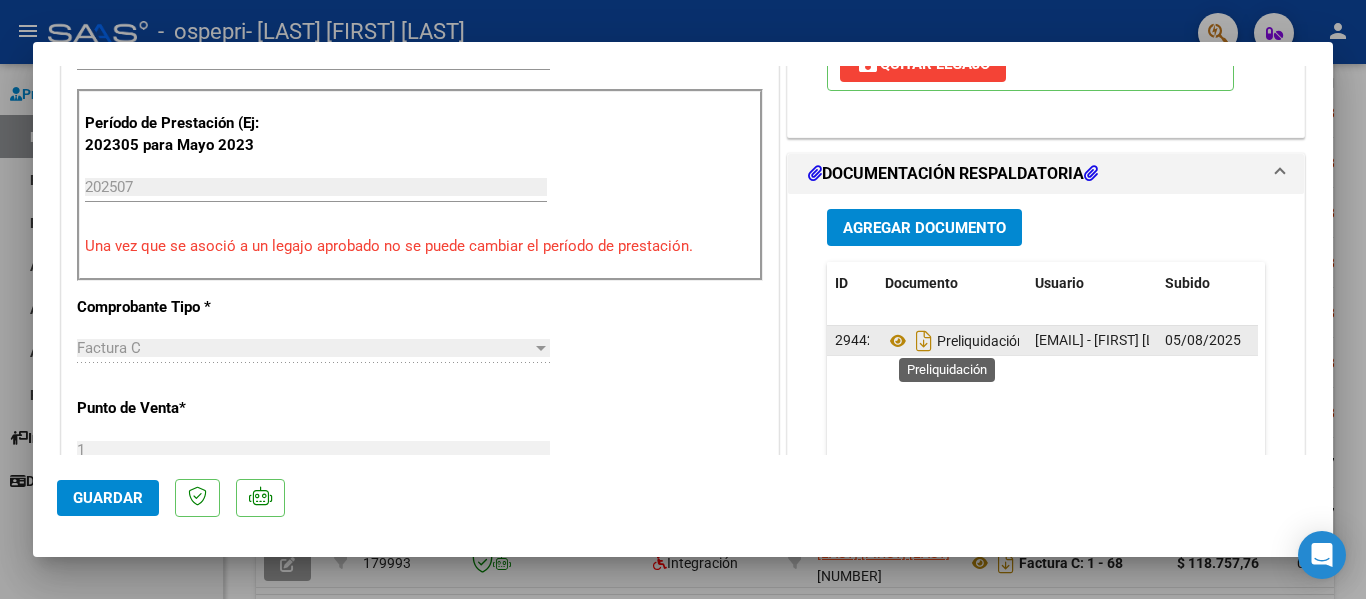 click on "Preliquidación" 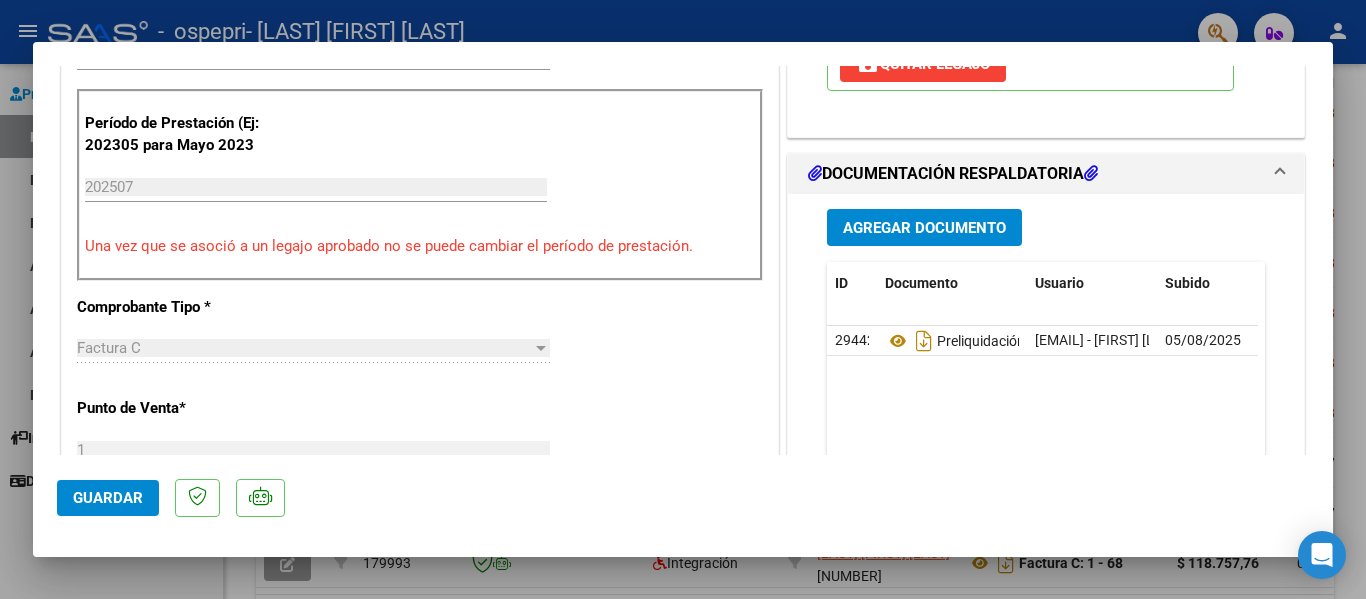 scroll, scrollTop: 600, scrollLeft: 0, axis: vertical 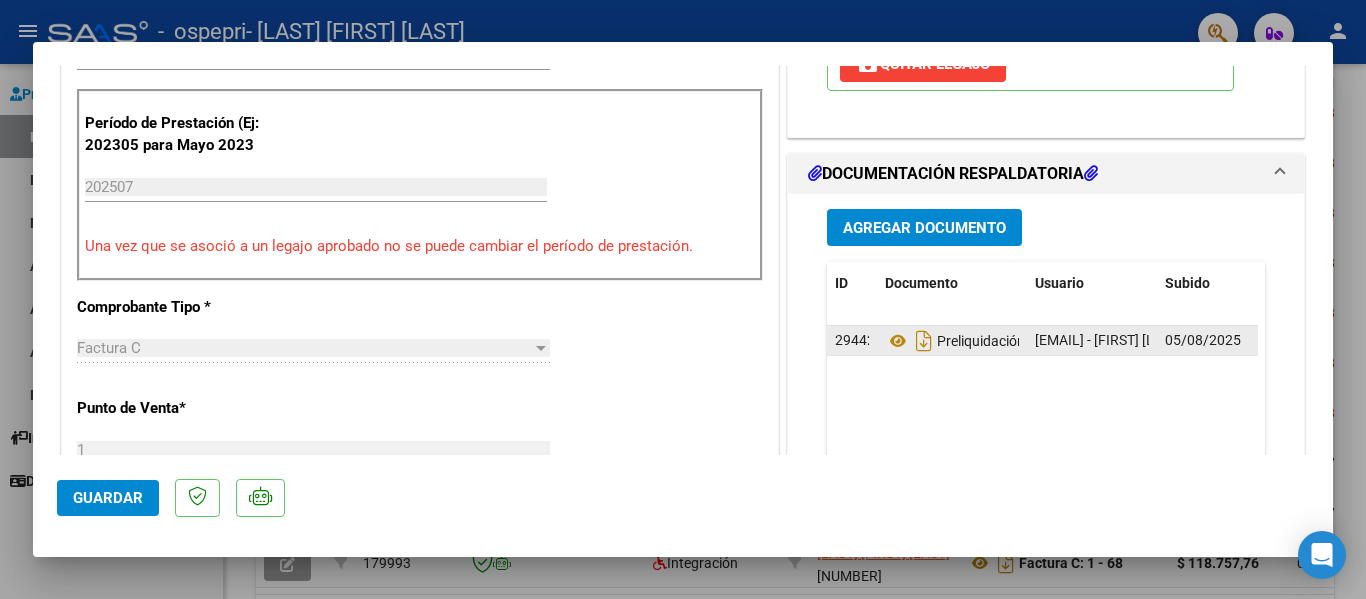 click on "29442" 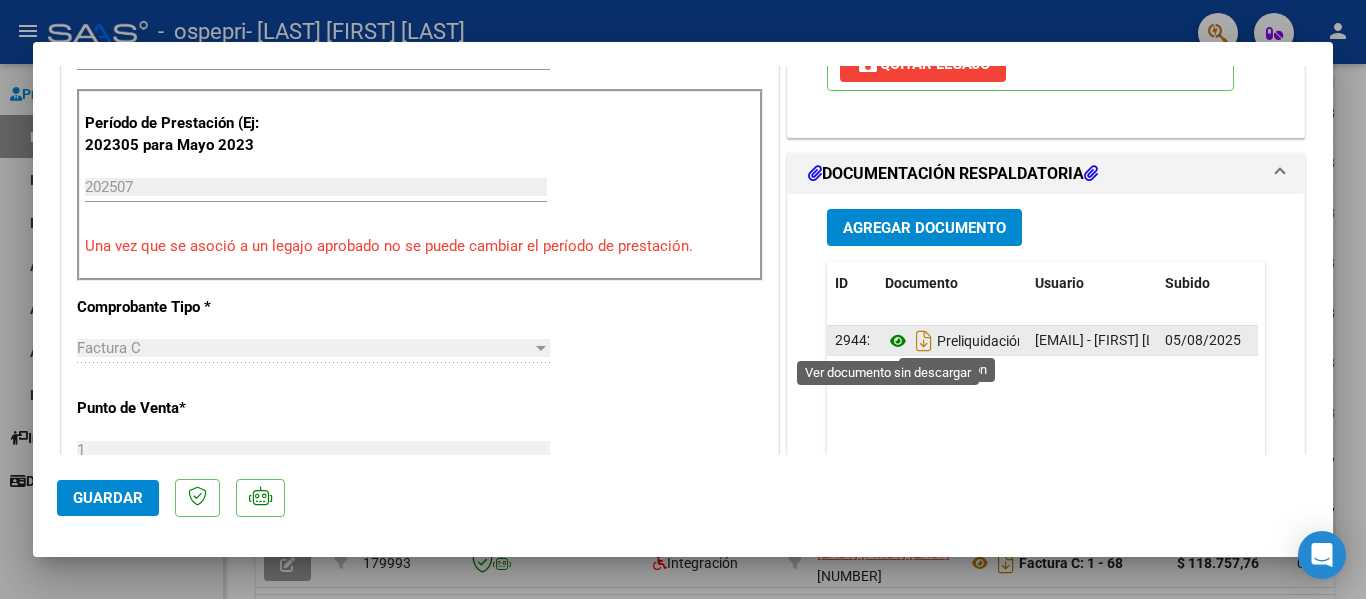click 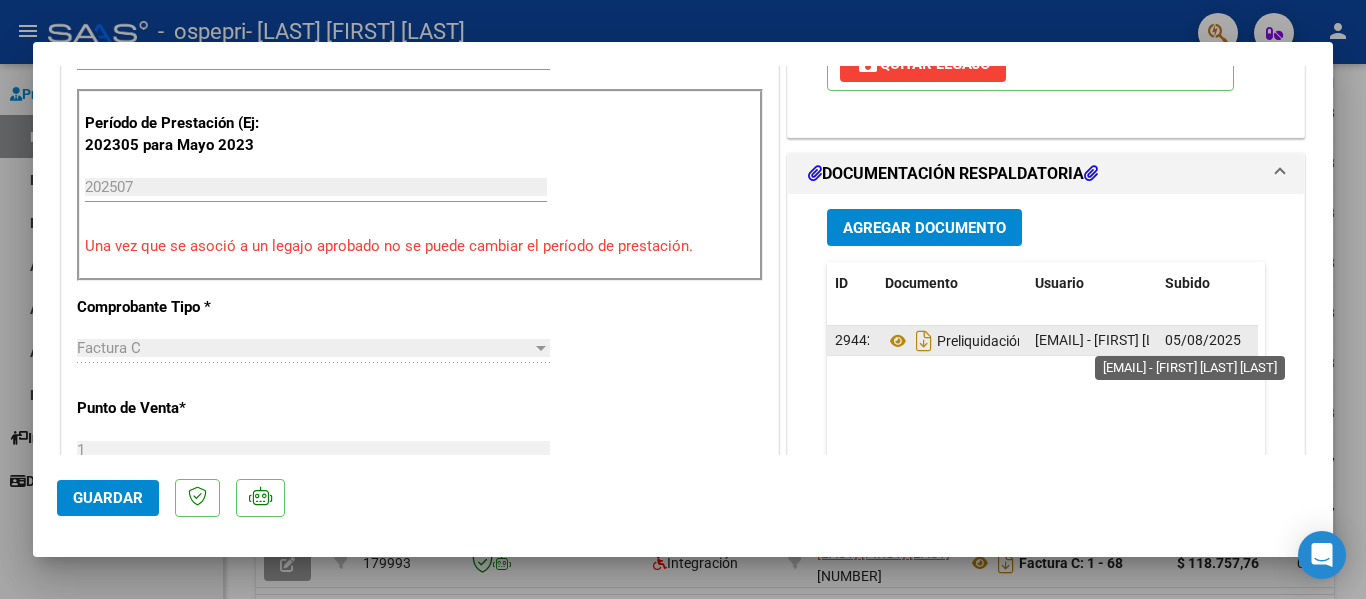 click on "[EMAIL] - [FIRST] [LAST] [LAST]" 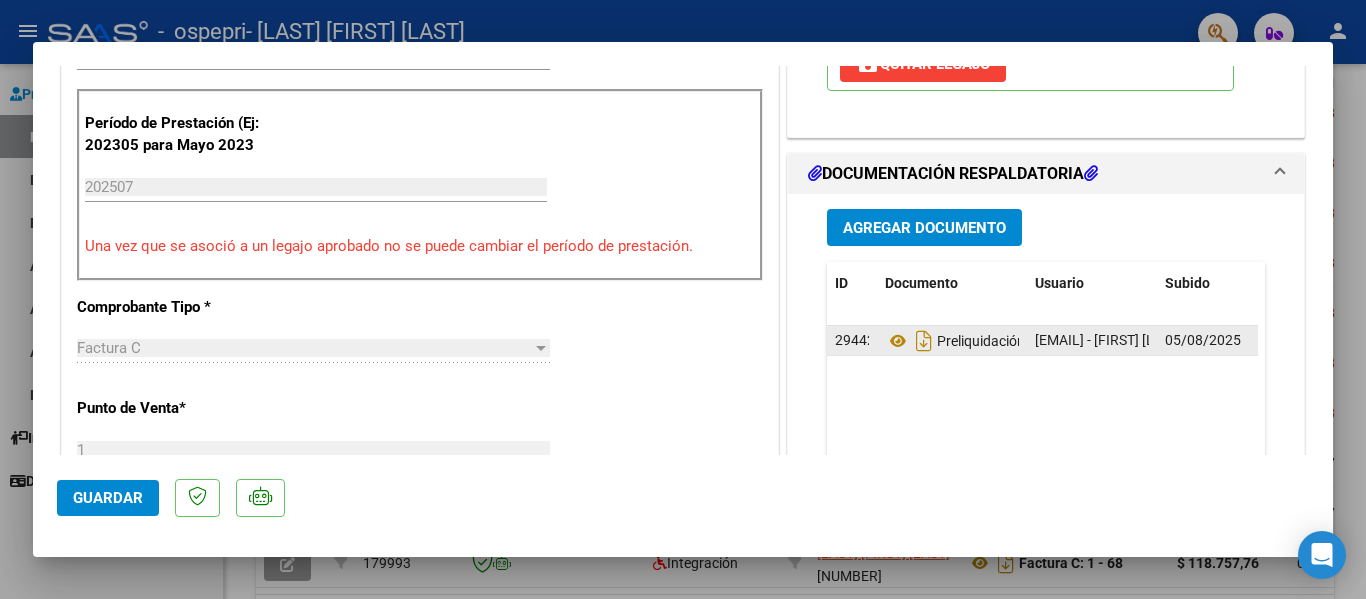 click on "05/08/2025" 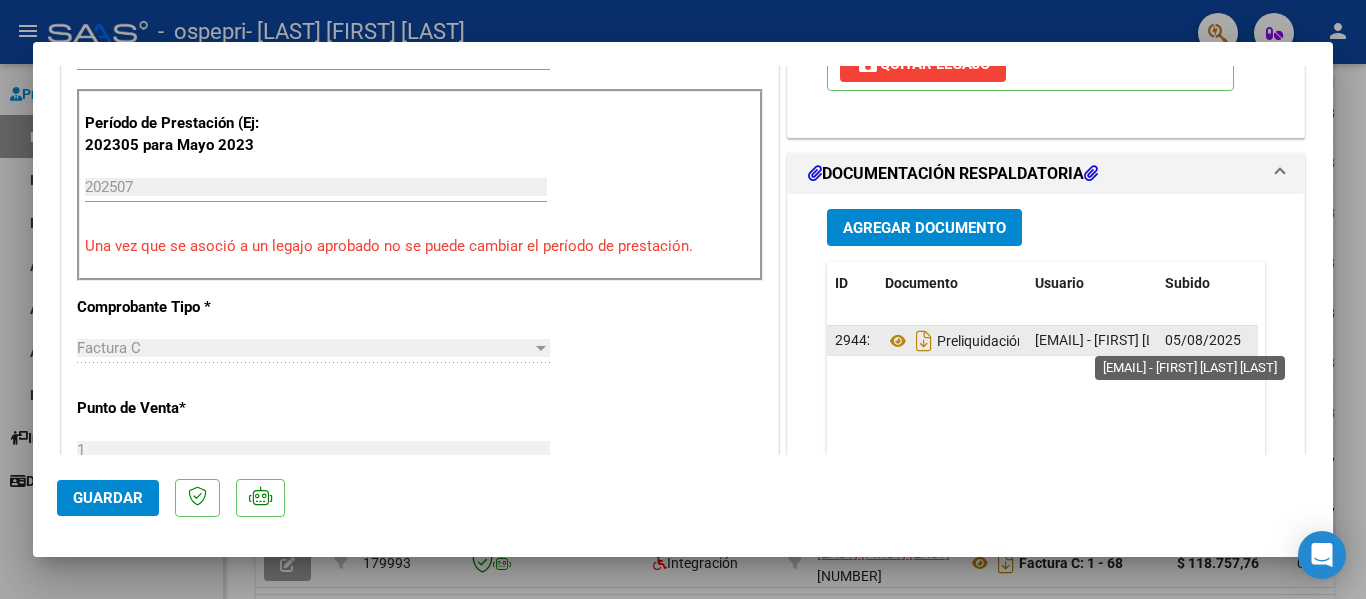 click on "[EMAIL] - [FIRST] [LAST] [LAST]" 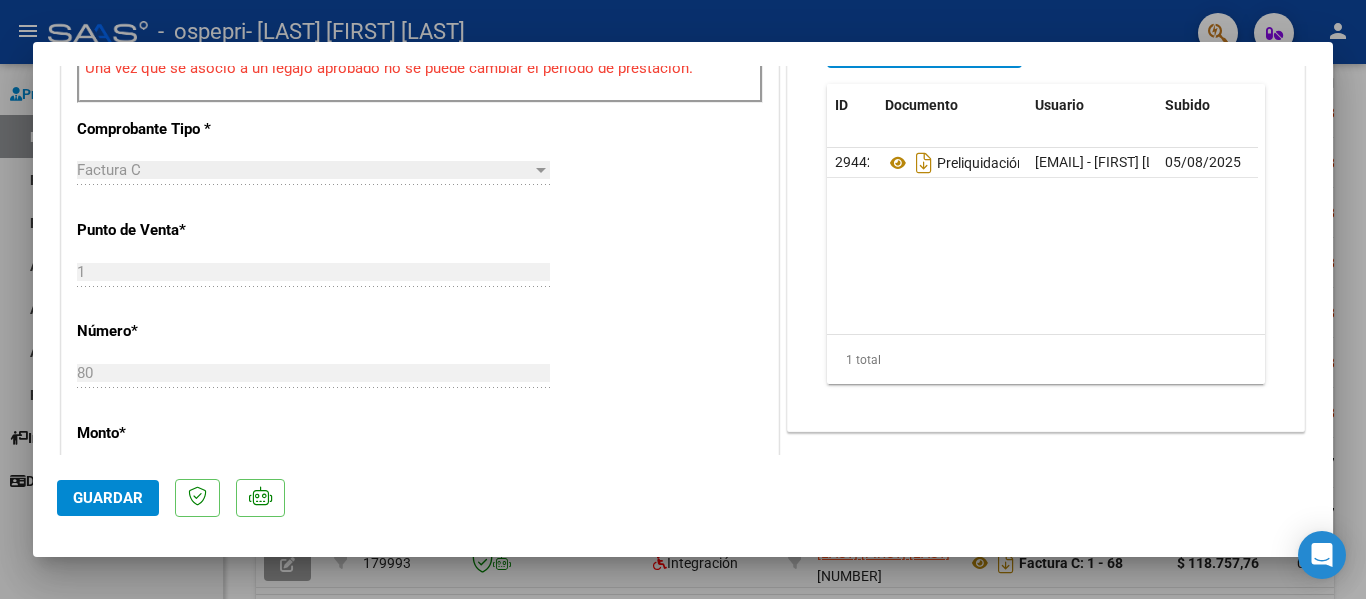 scroll, scrollTop: 500, scrollLeft: 0, axis: vertical 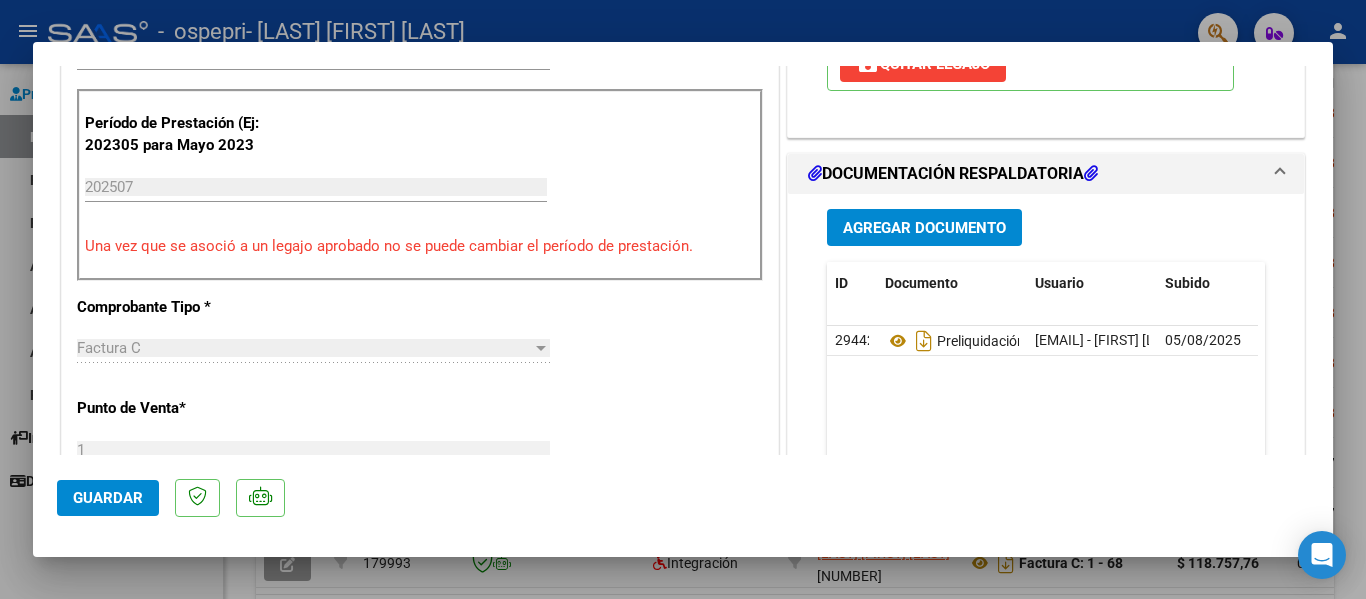 click at bounding box center [1091, 173] 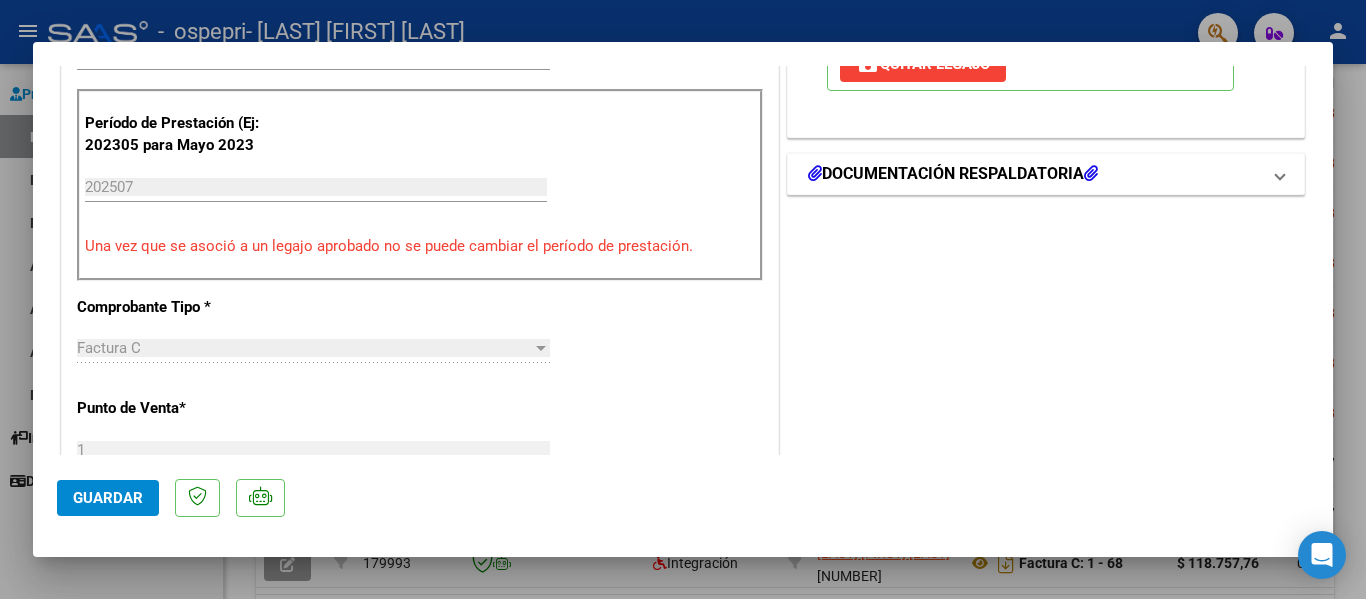 click at bounding box center (1091, 173) 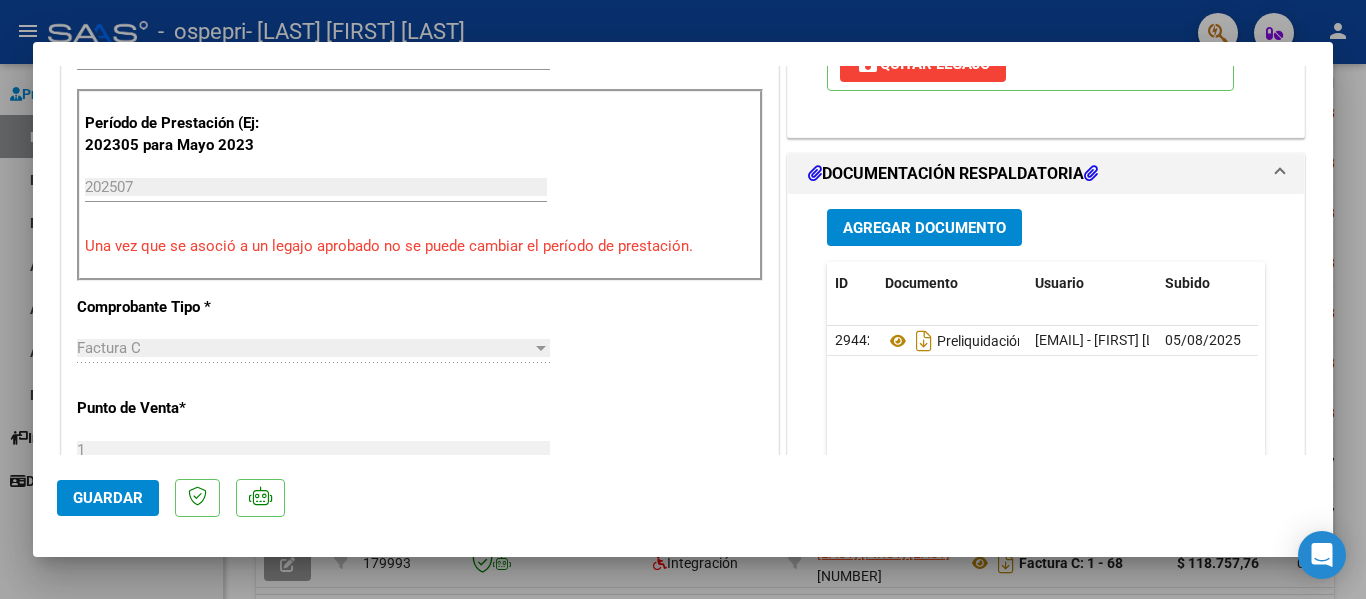 drag, startPoint x: 831, startPoint y: 188, endPoint x: 790, endPoint y: 199, distance: 42.44997 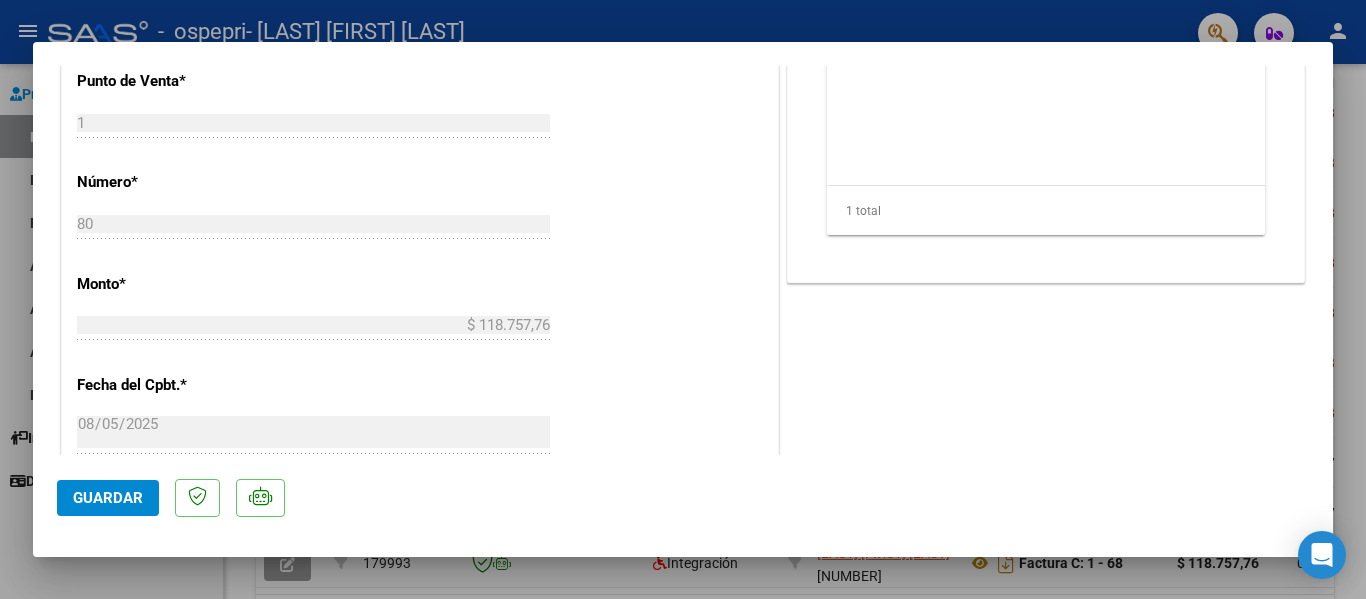 scroll, scrollTop: 1127, scrollLeft: 0, axis: vertical 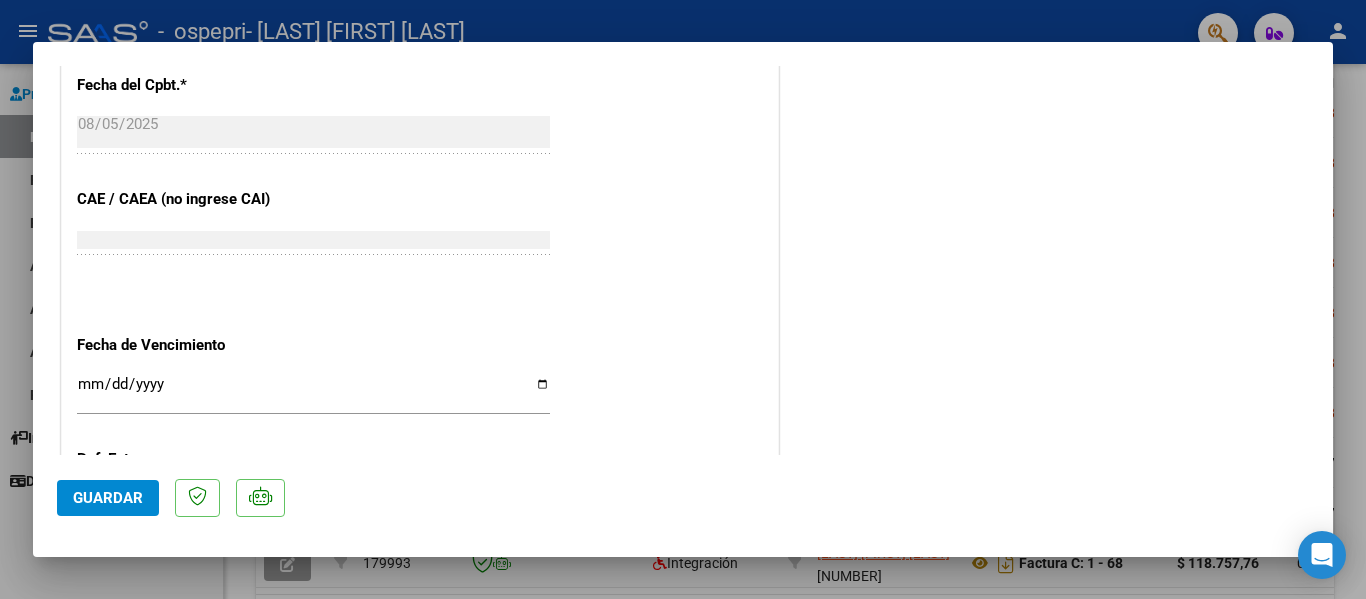 click on "Ingresar la fecha" at bounding box center [313, 392] 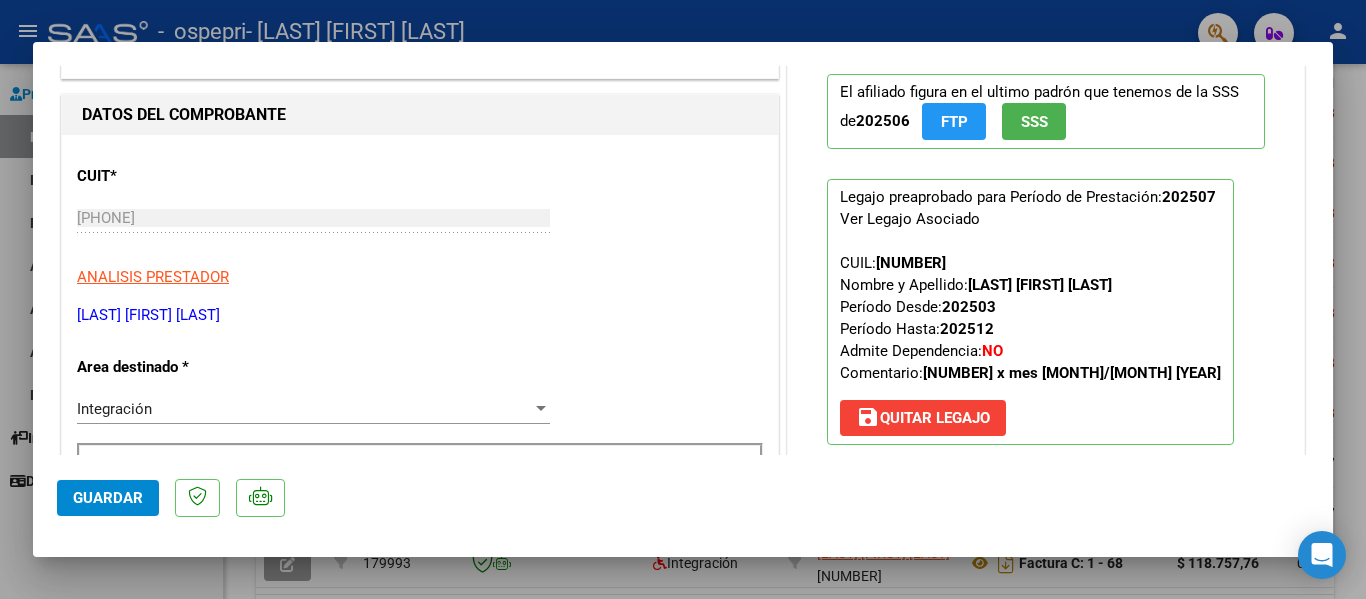 scroll, scrollTop: 0, scrollLeft: 0, axis: both 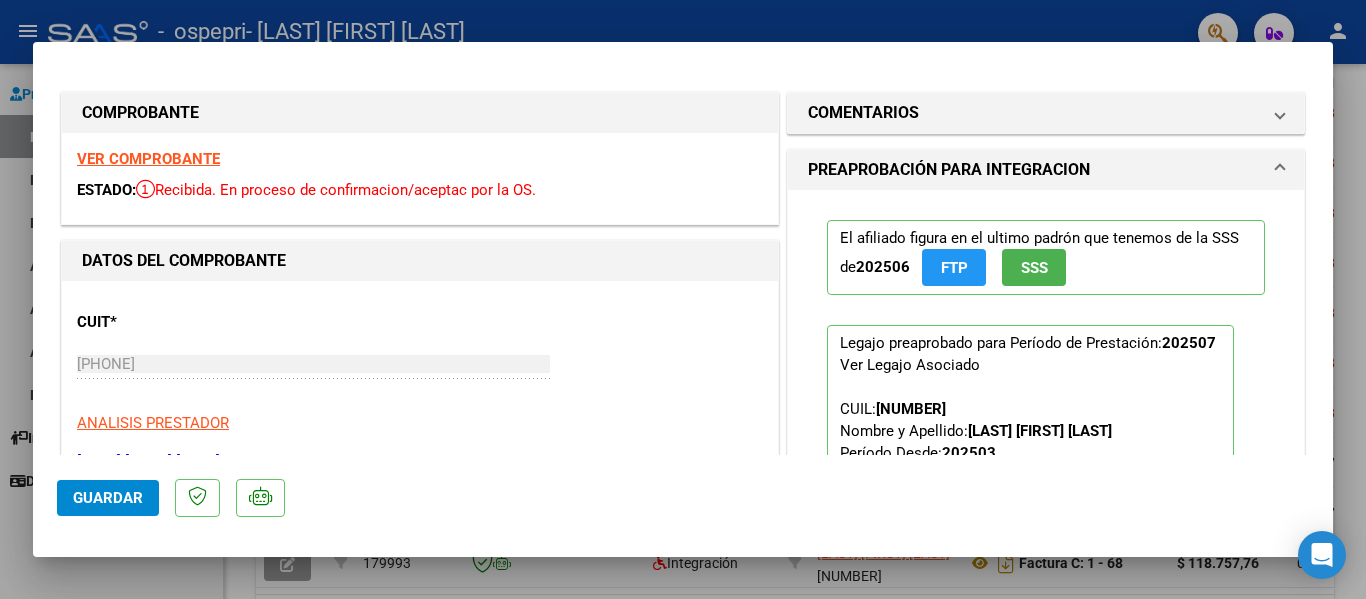 click at bounding box center [683, 299] 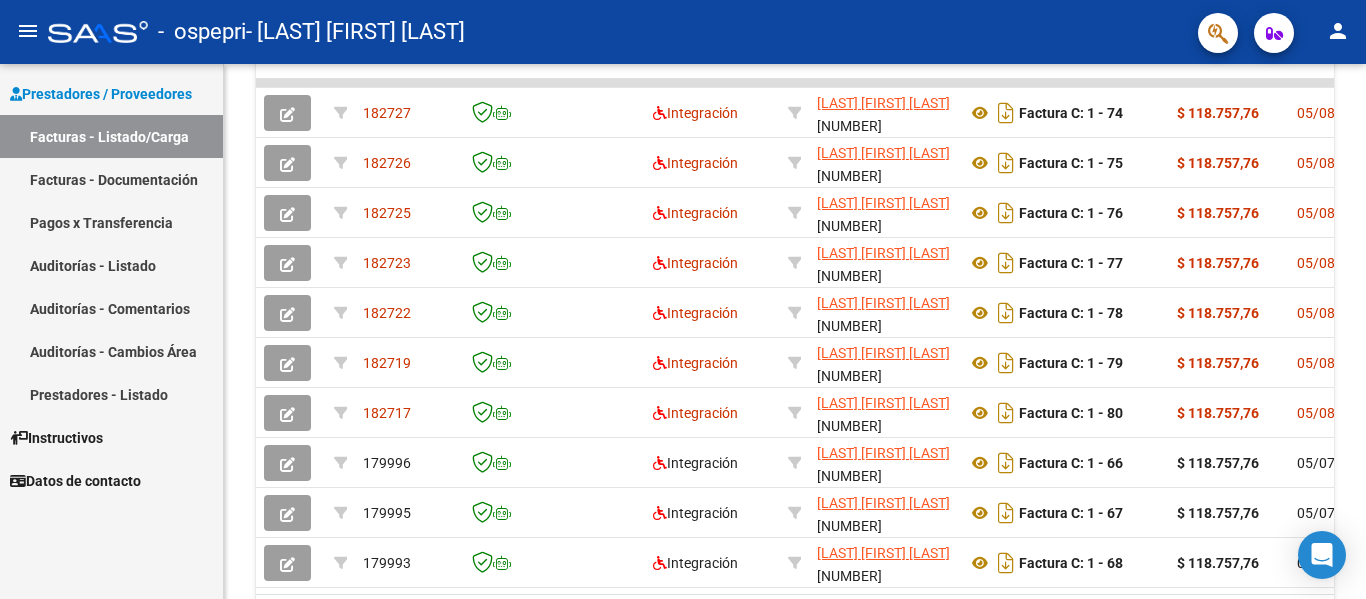 click on "Facturas - Documentación" at bounding box center [111, 179] 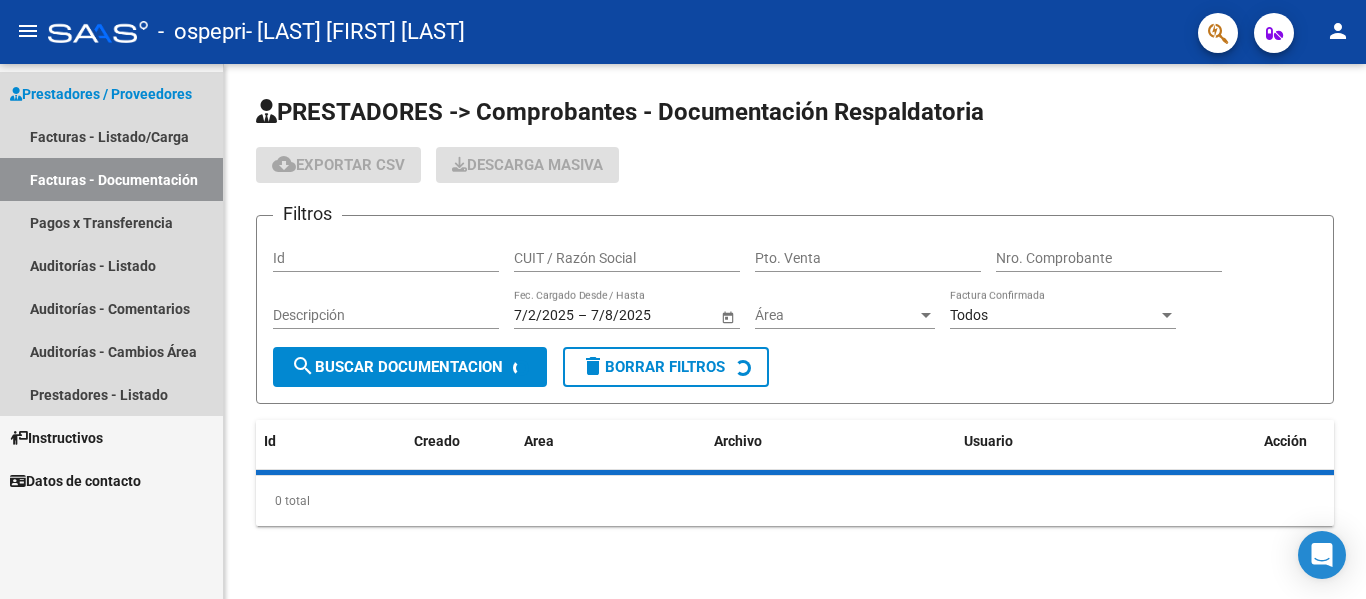 scroll, scrollTop: 0, scrollLeft: 0, axis: both 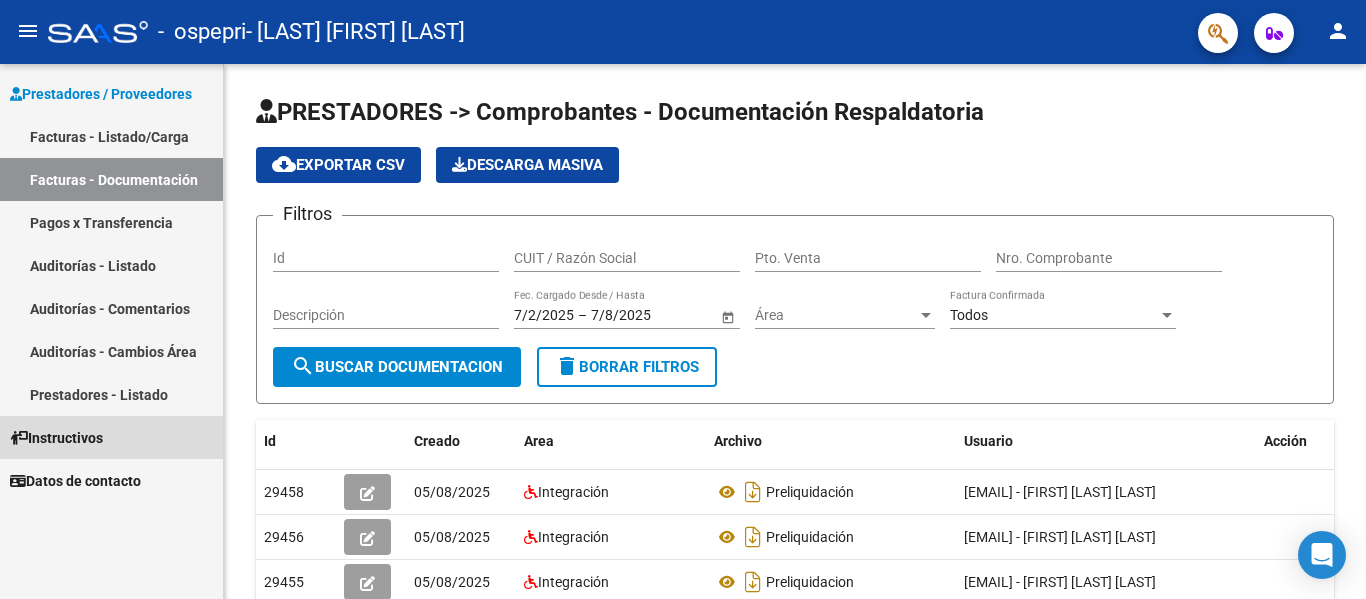 click on "Instructivos" at bounding box center (56, 438) 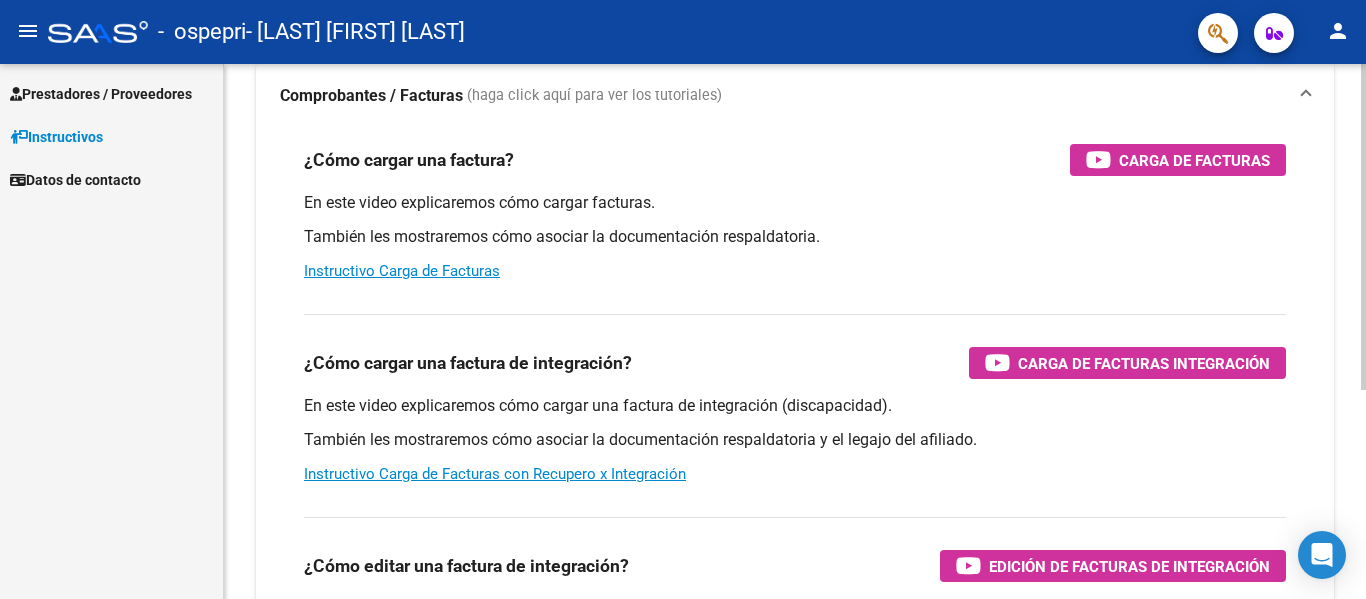 scroll, scrollTop: 342, scrollLeft: 0, axis: vertical 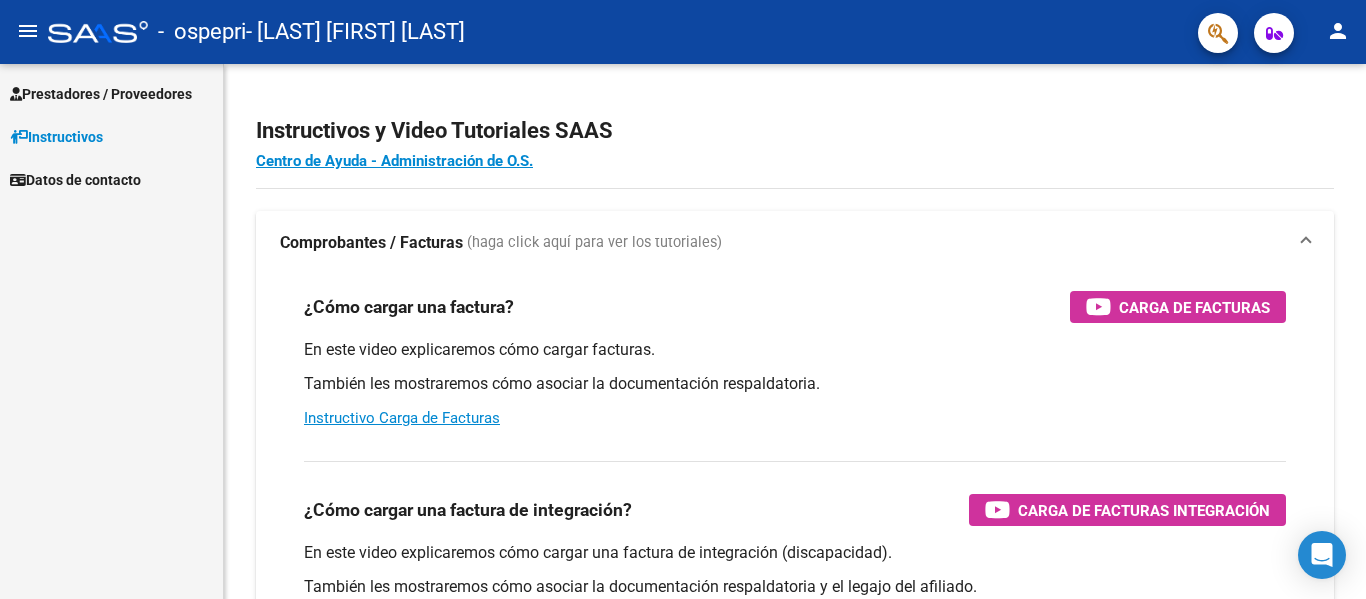 click on "Prestadores / Proveedores" at bounding box center [101, 94] 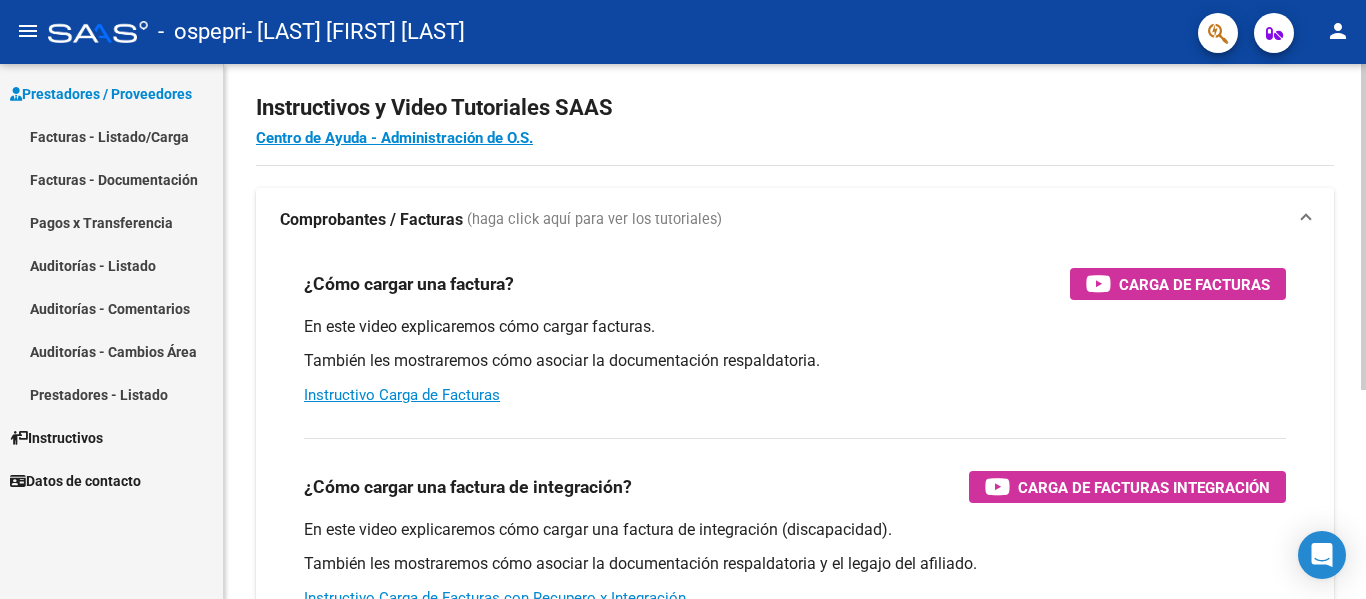 scroll, scrollTop: 0, scrollLeft: 0, axis: both 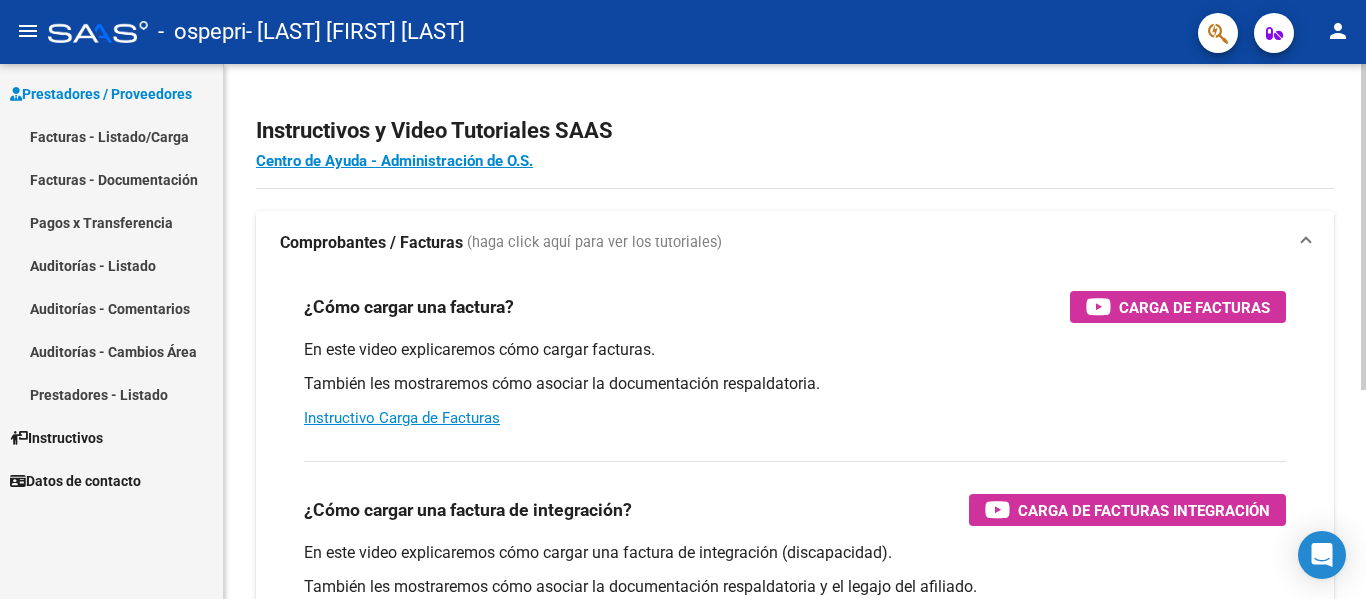 click on "Centro de Ayuda - Administración de O.S." 